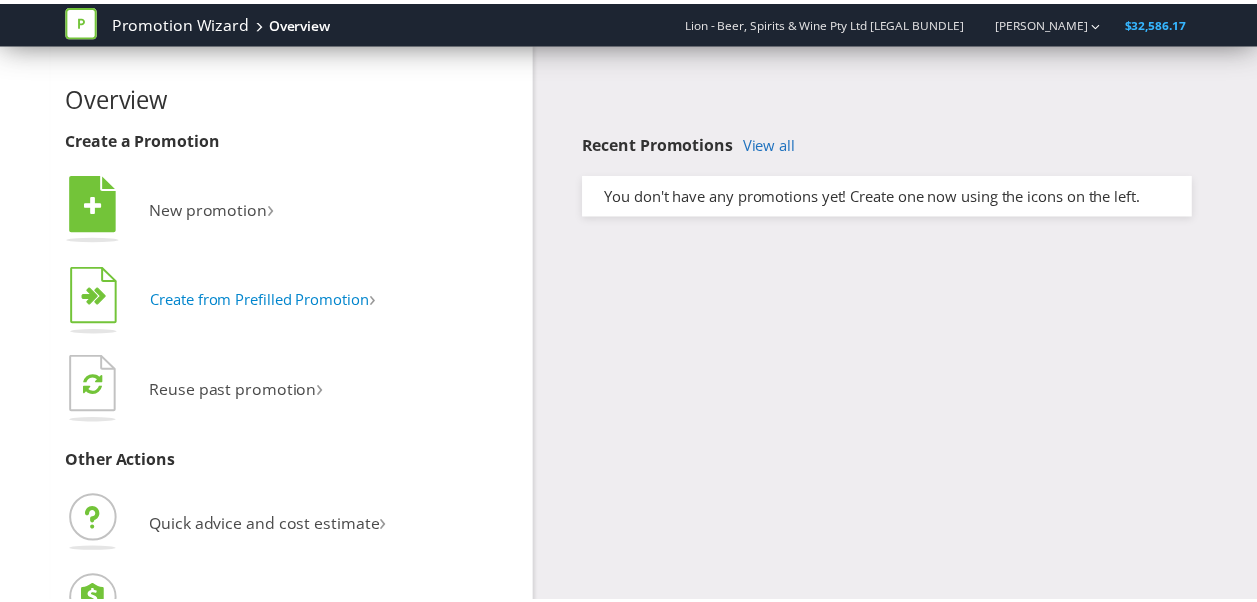 scroll, scrollTop: 0, scrollLeft: 0, axis: both 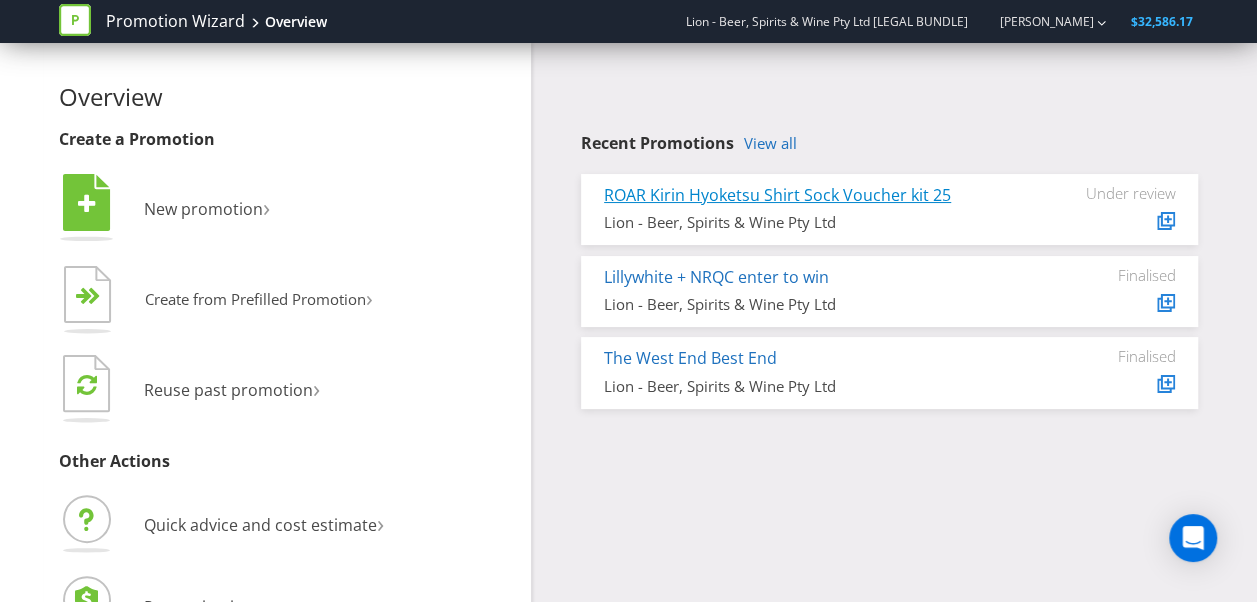 click on "ROAR Kirin Hyoketsu Shirt Sock Voucher kit 25" at bounding box center [777, 195] 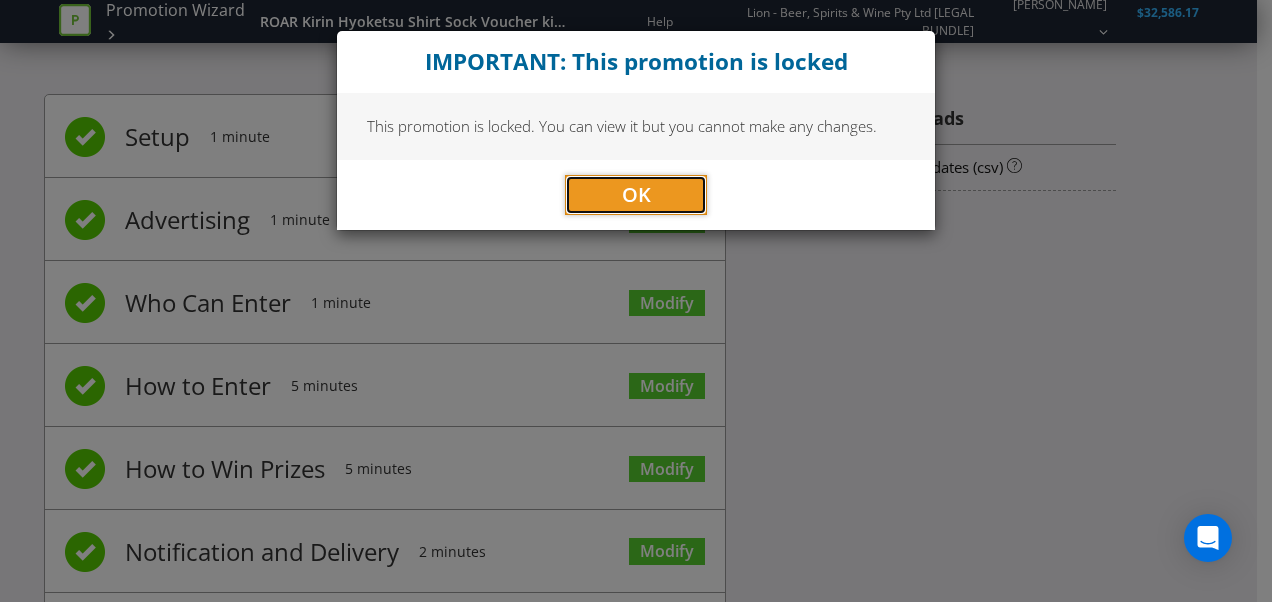 click on "OK" at bounding box center (636, 195) 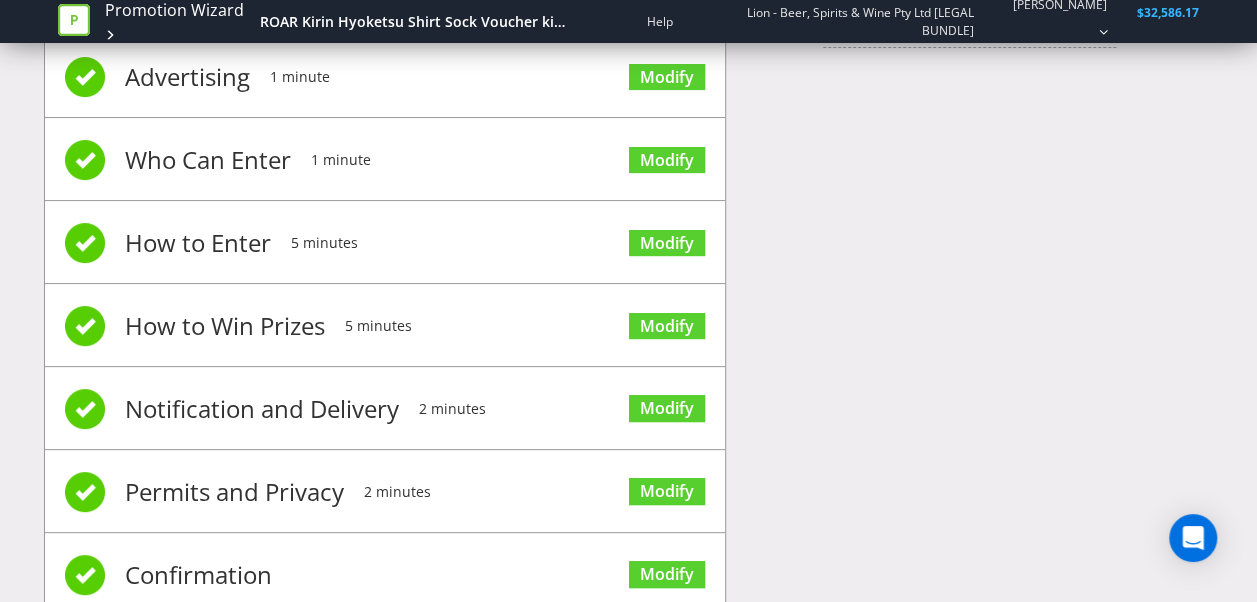 scroll, scrollTop: 199, scrollLeft: 0, axis: vertical 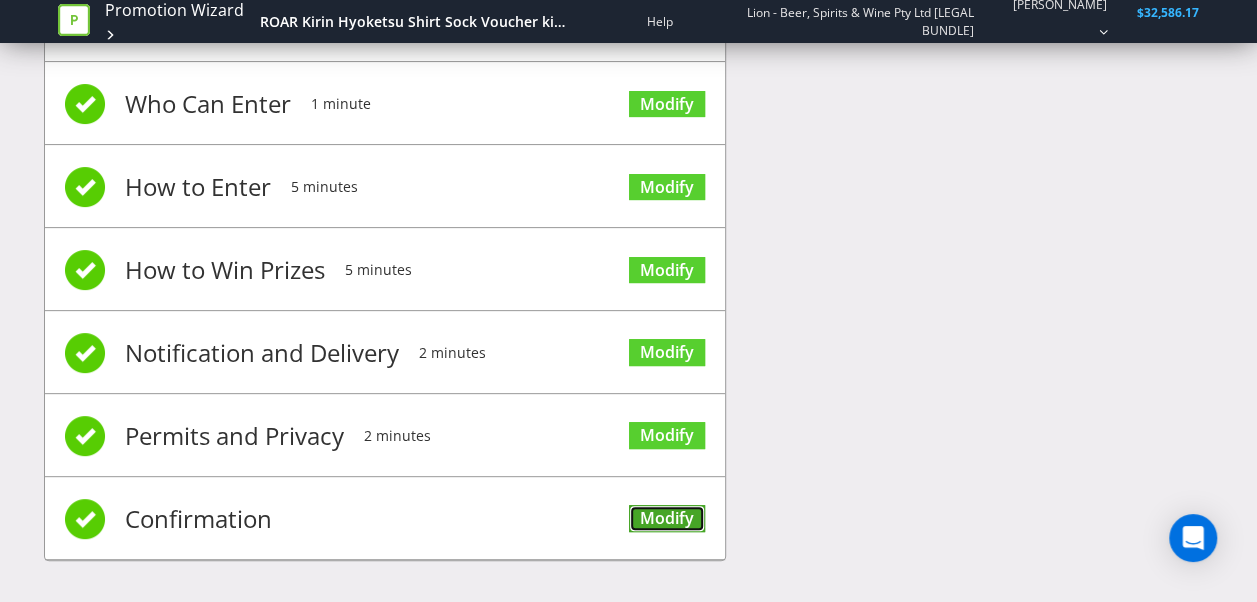click on "Modify" at bounding box center (667, 518) 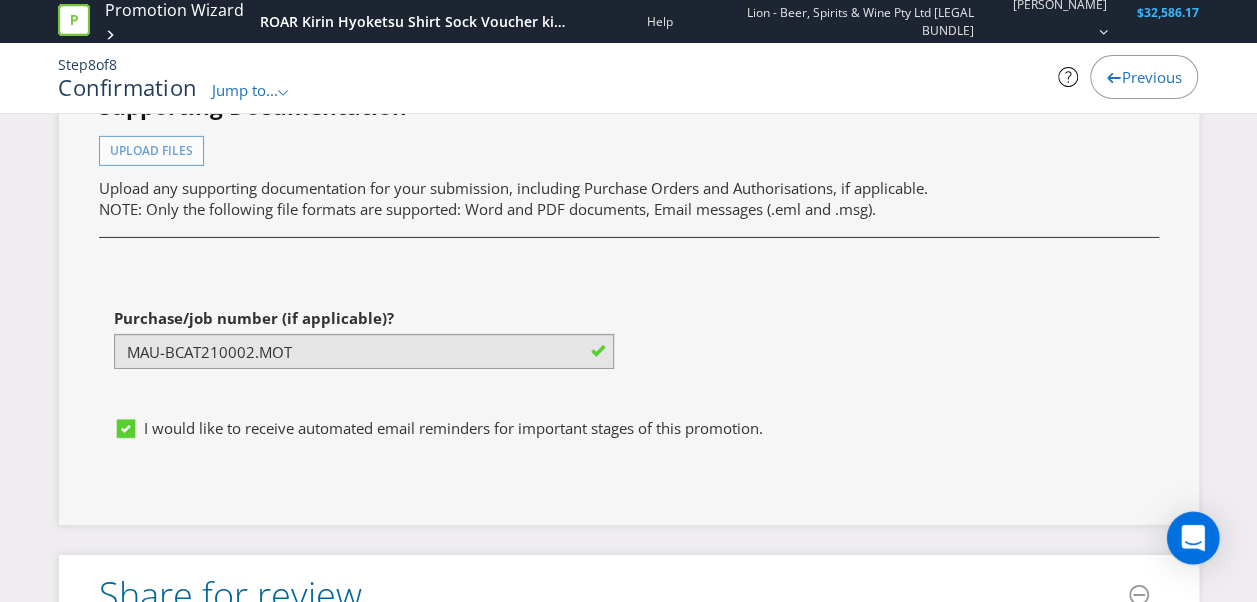 scroll, scrollTop: 7308, scrollLeft: 0, axis: vertical 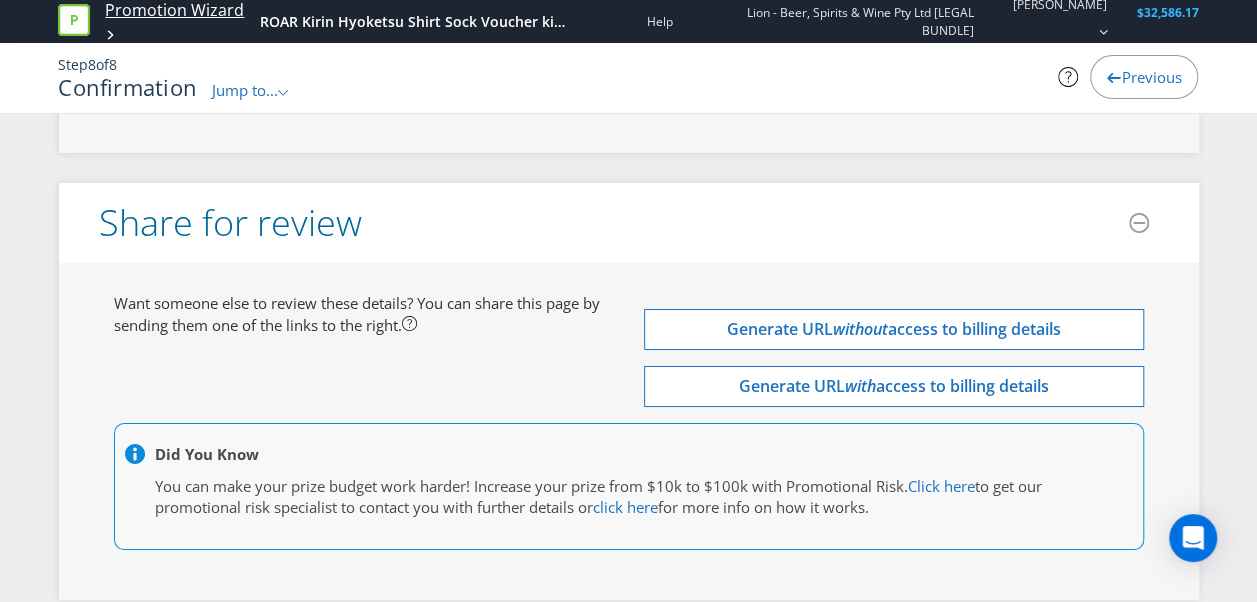 click on "Promotion Wizard" at bounding box center [174, 10] 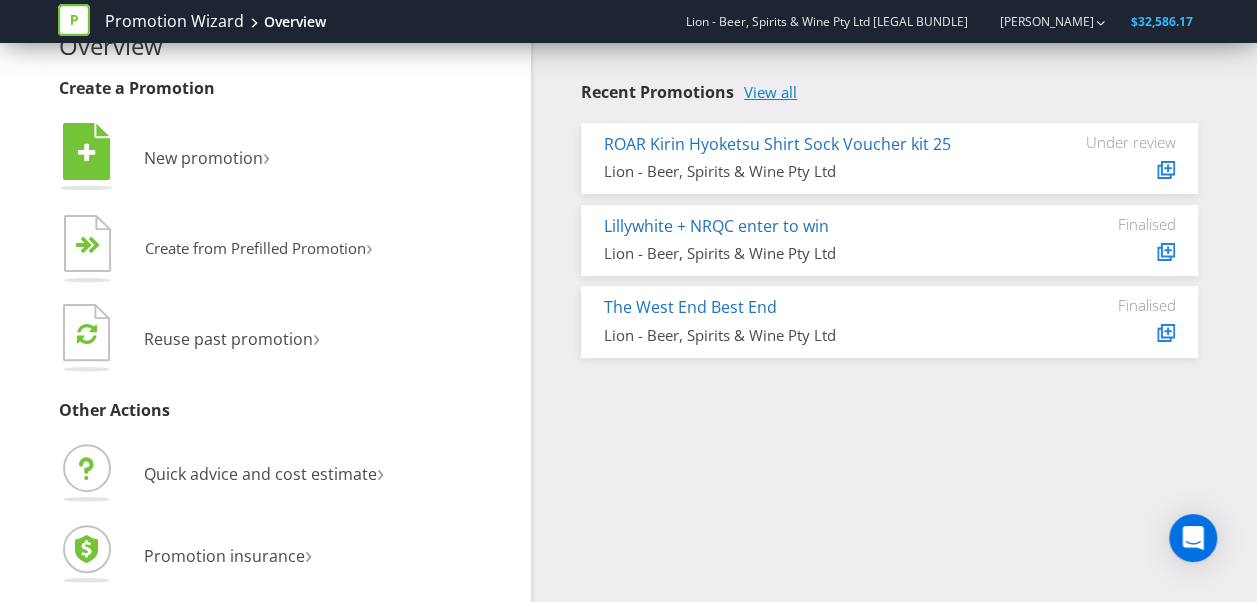 click on "View all" at bounding box center (770, 92) 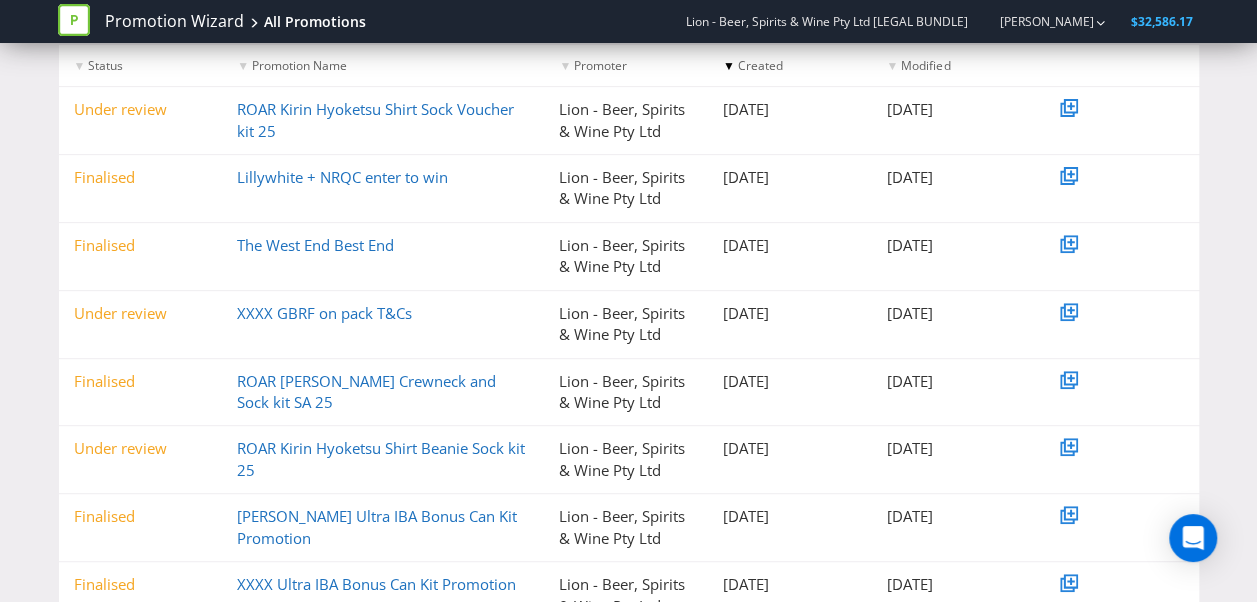 scroll, scrollTop: 476, scrollLeft: 0, axis: vertical 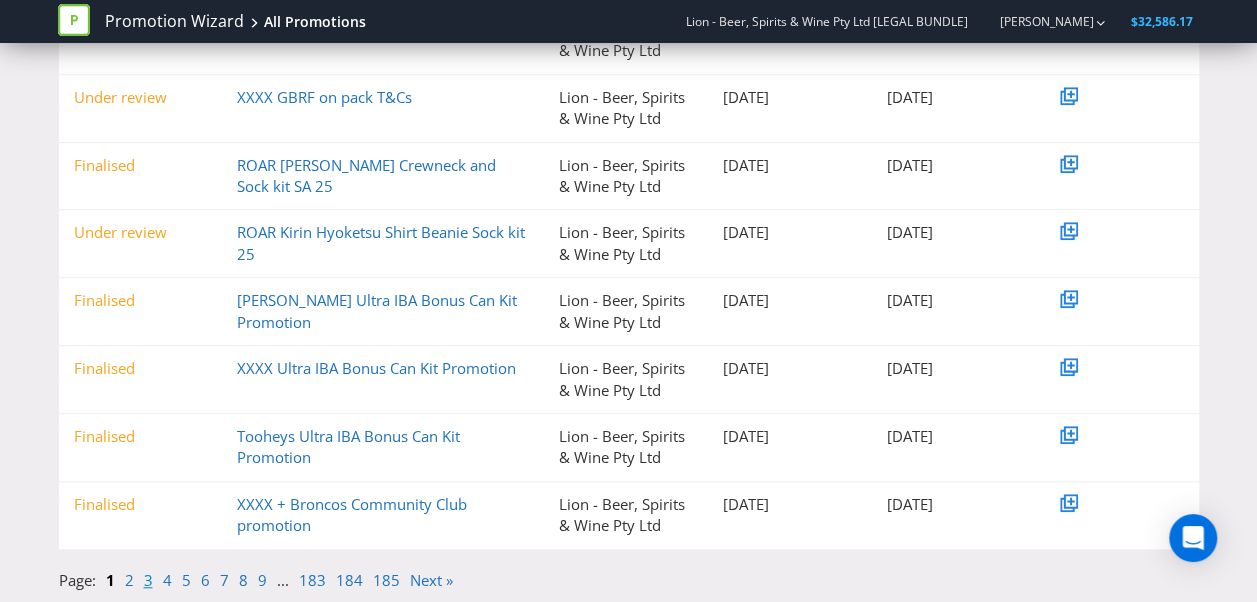 click on "3" at bounding box center (148, 580) 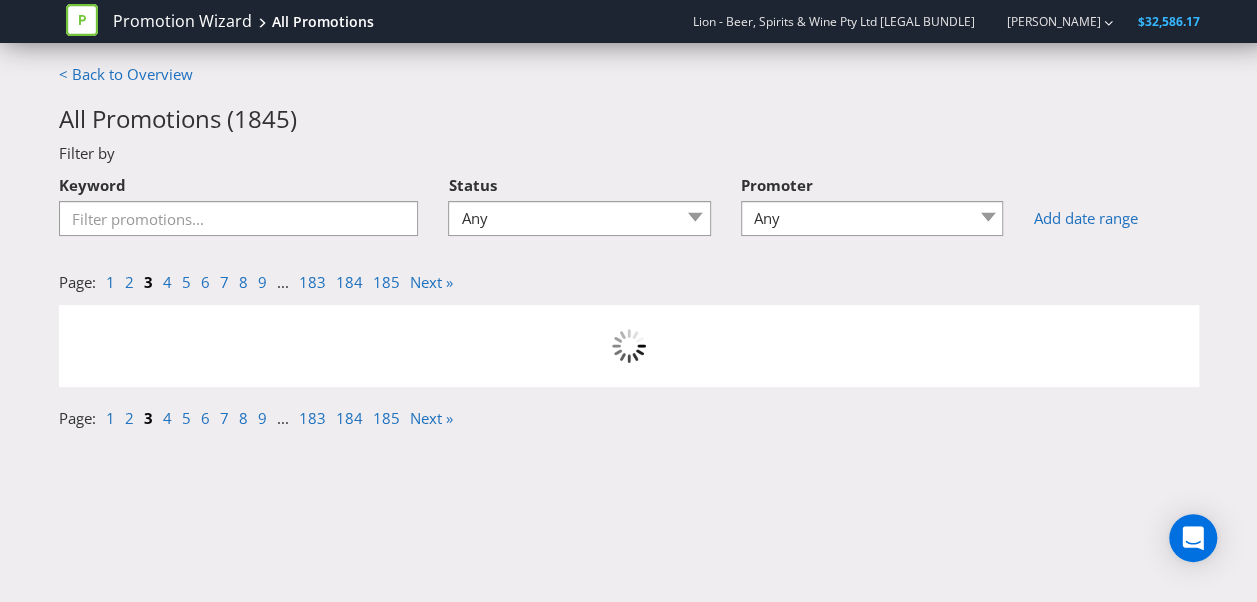 scroll, scrollTop: 0, scrollLeft: 0, axis: both 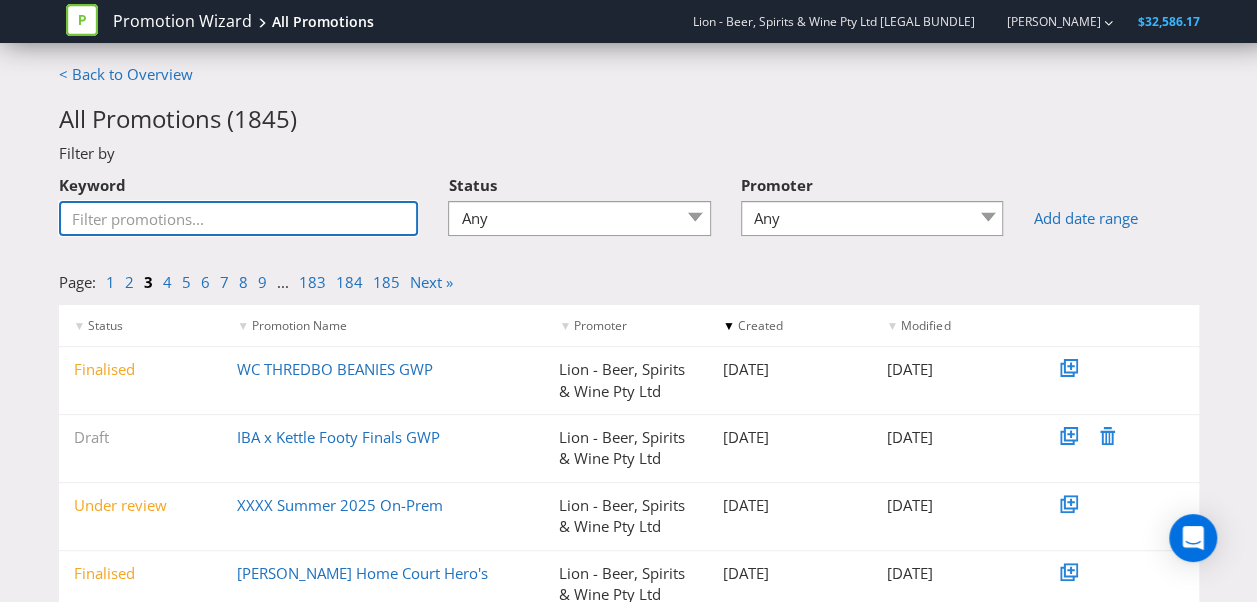 click on "Keyword" at bounding box center [239, 218] 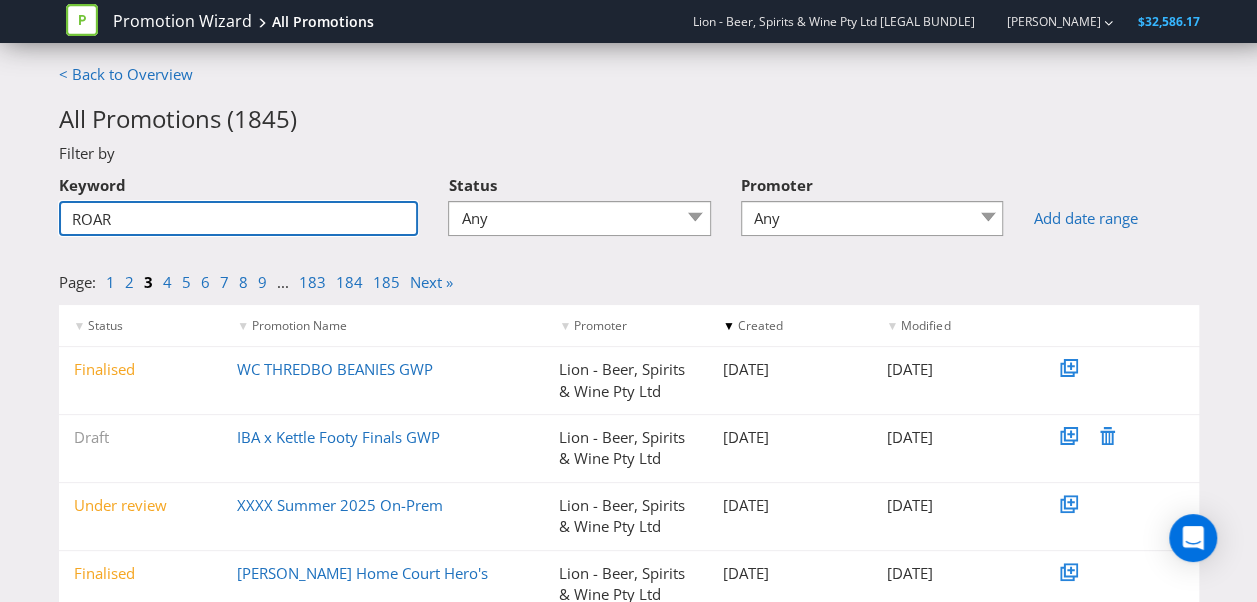 type on "ROAR" 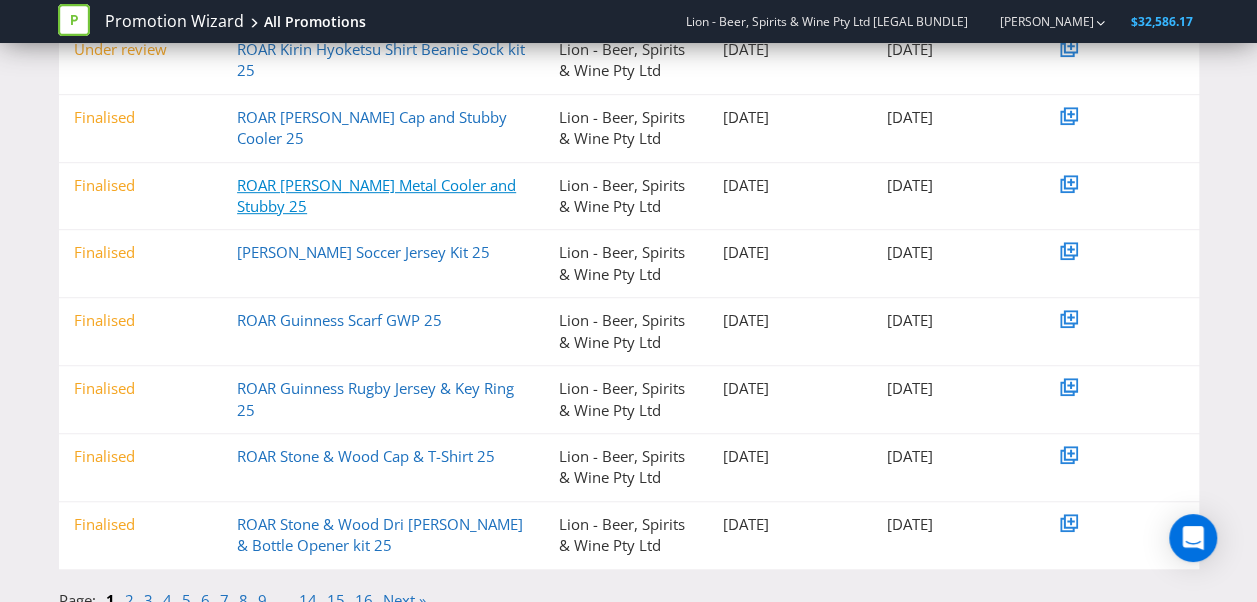 scroll, scrollTop: 476, scrollLeft: 0, axis: vertical 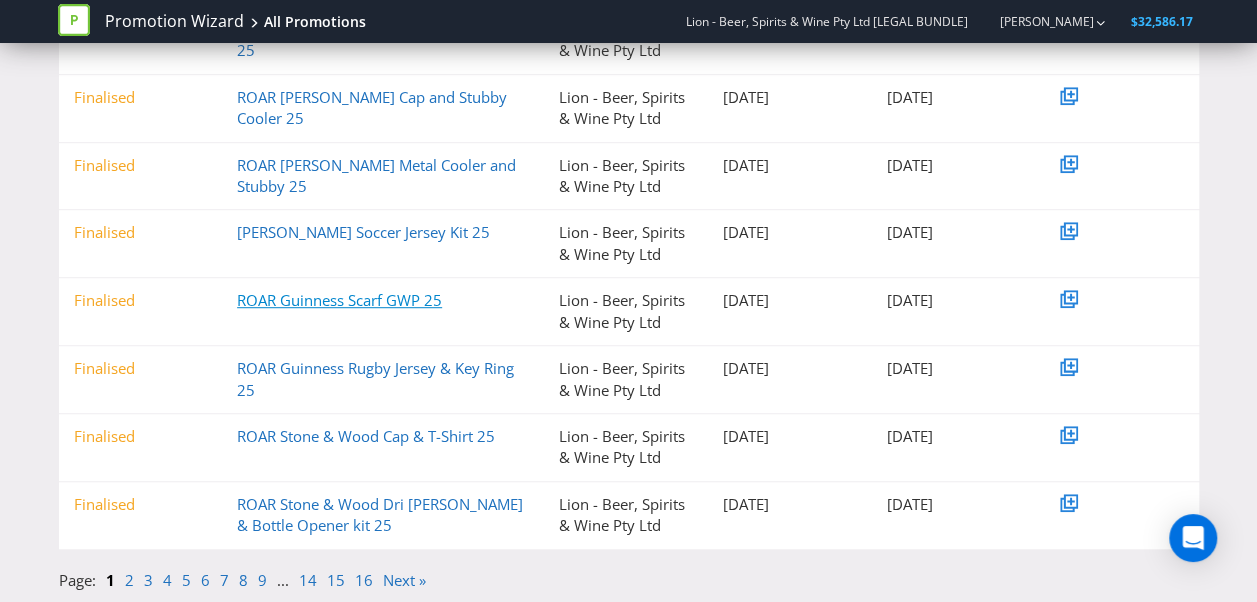 click on "ROAR Guinness Scarf GWP 25" at bounding box center [339, 300] 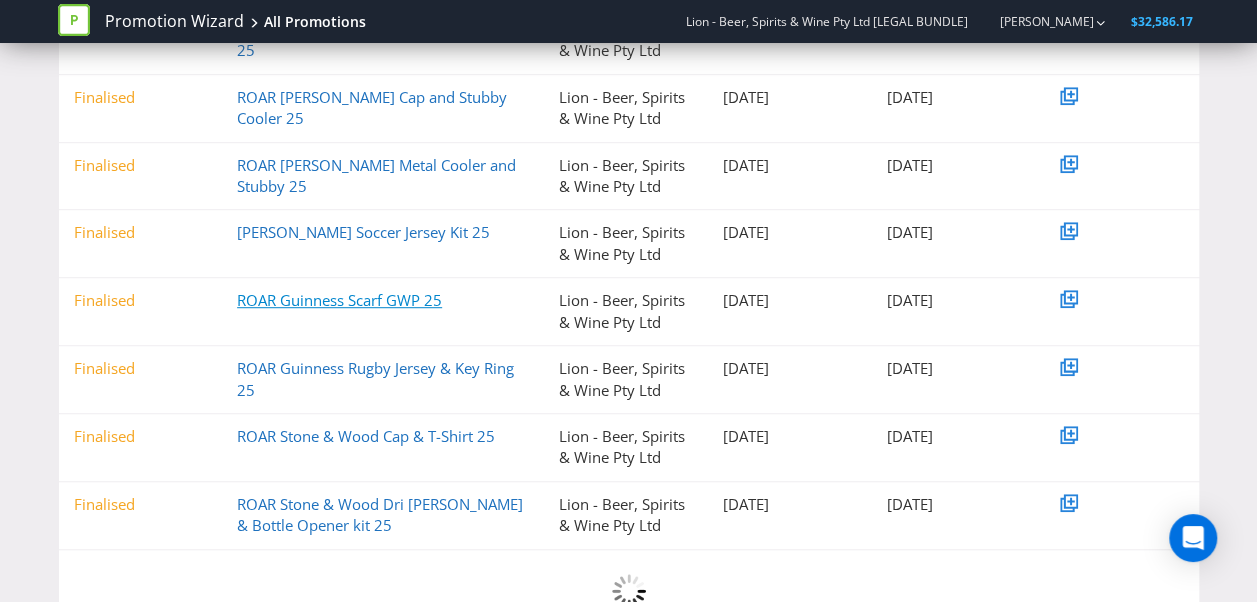 scroll, scrollTop: 199, scrollLeft: 0, axis: vertical 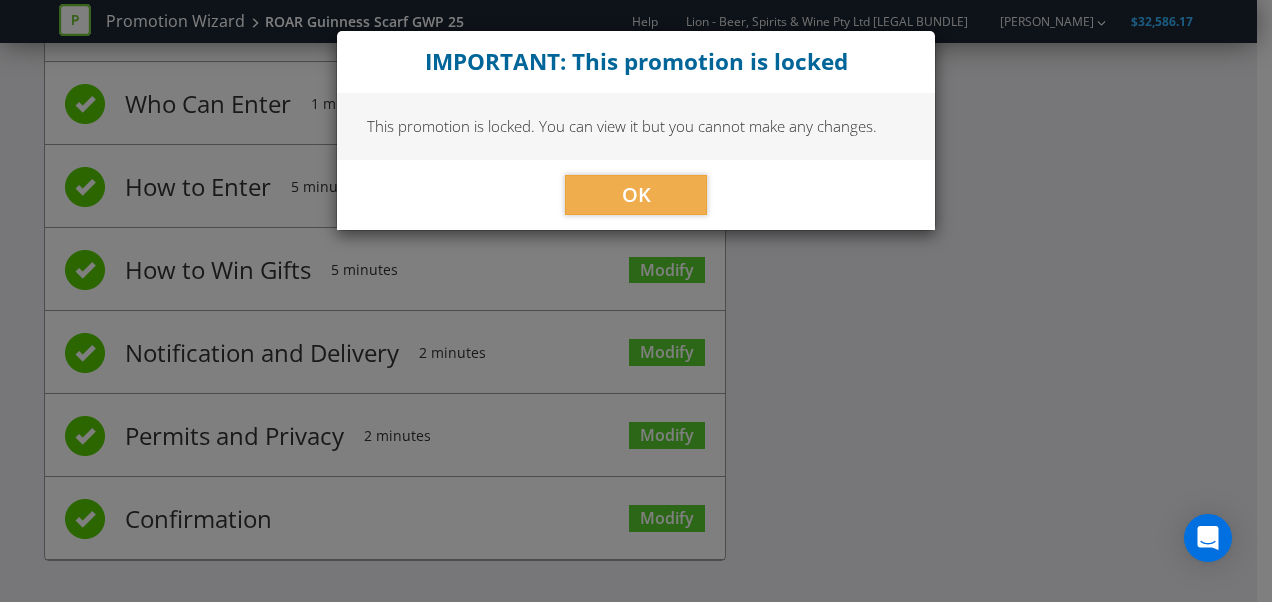 drag, startPoint x: 645, startPoint y: 218, endPoint x: 666, endPoint y: 281, distance: 66.40783 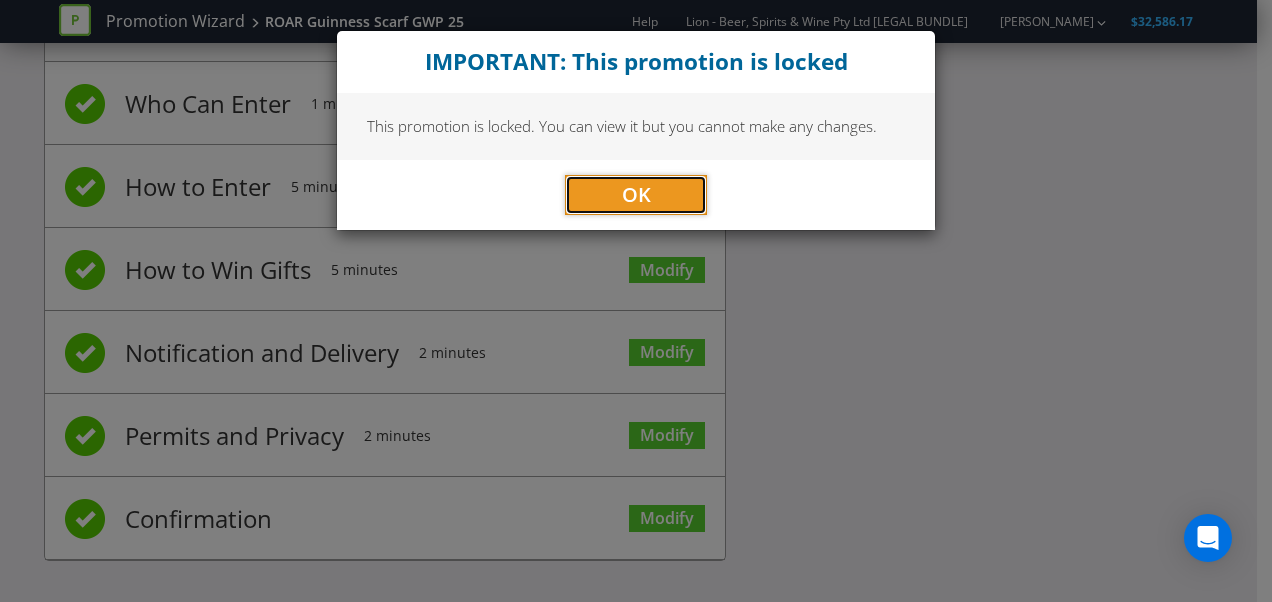 click on "OK" at bounding box center (636, 194) 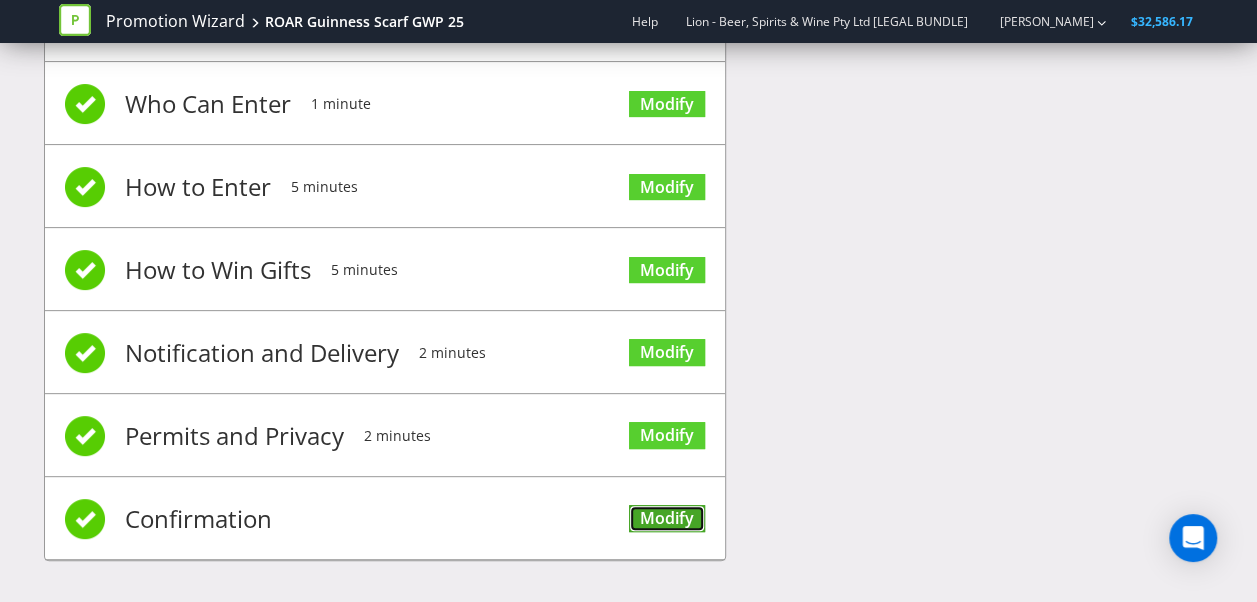 click on "Modify" at bounding box center (667, 518) 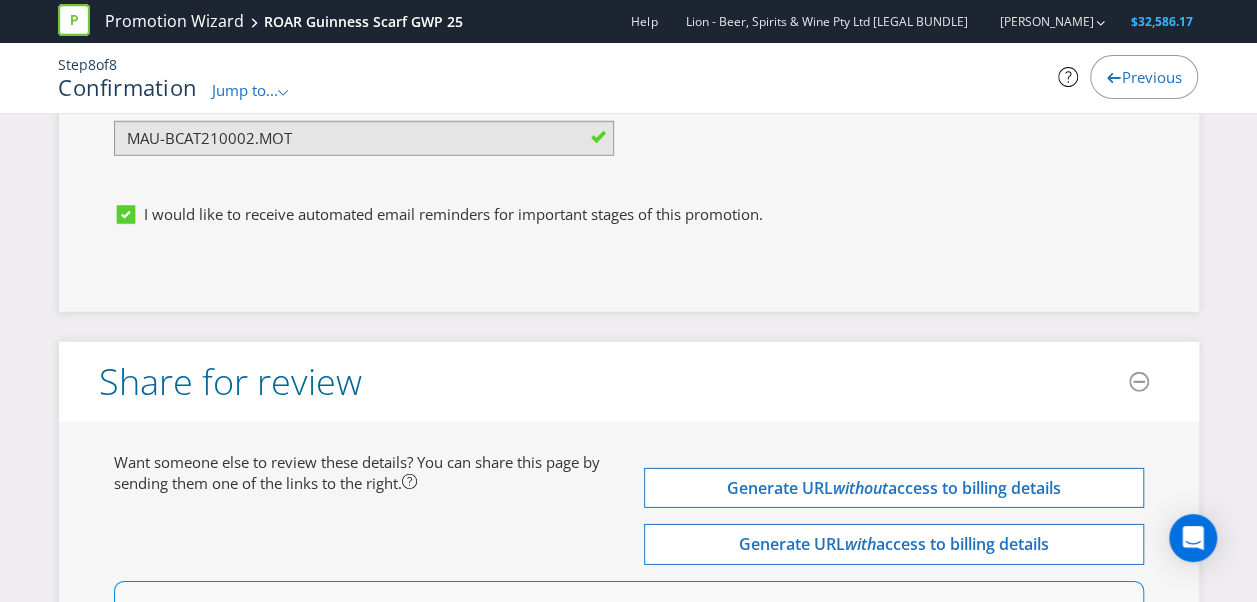 scroll, scrollTop: 6374, scrollLeft: 0, axis: vertical 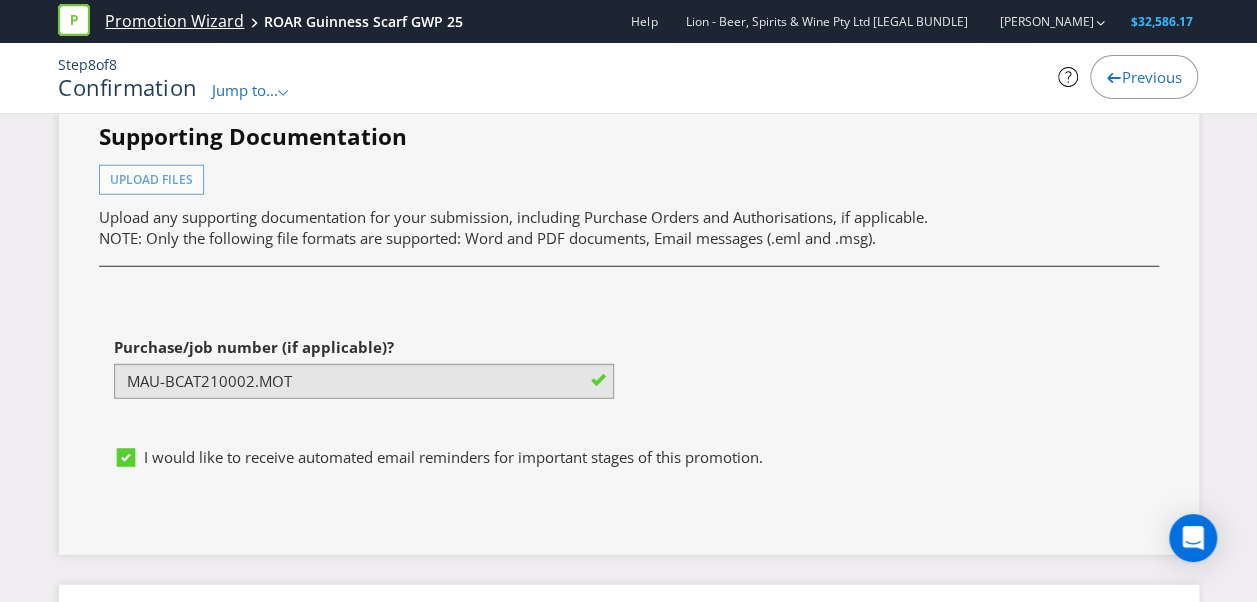 click on "Promotion Wizard" at bounding box center [174, 21] 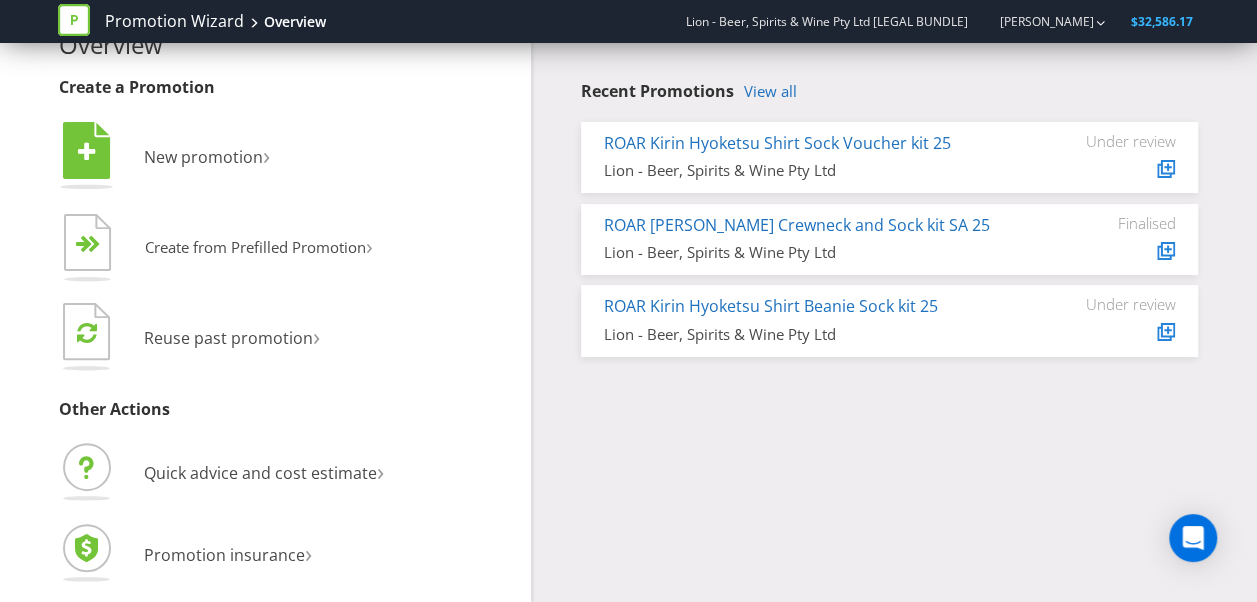 scroll, scrollTop: 51, scrollLeft: 0, axis: vertical 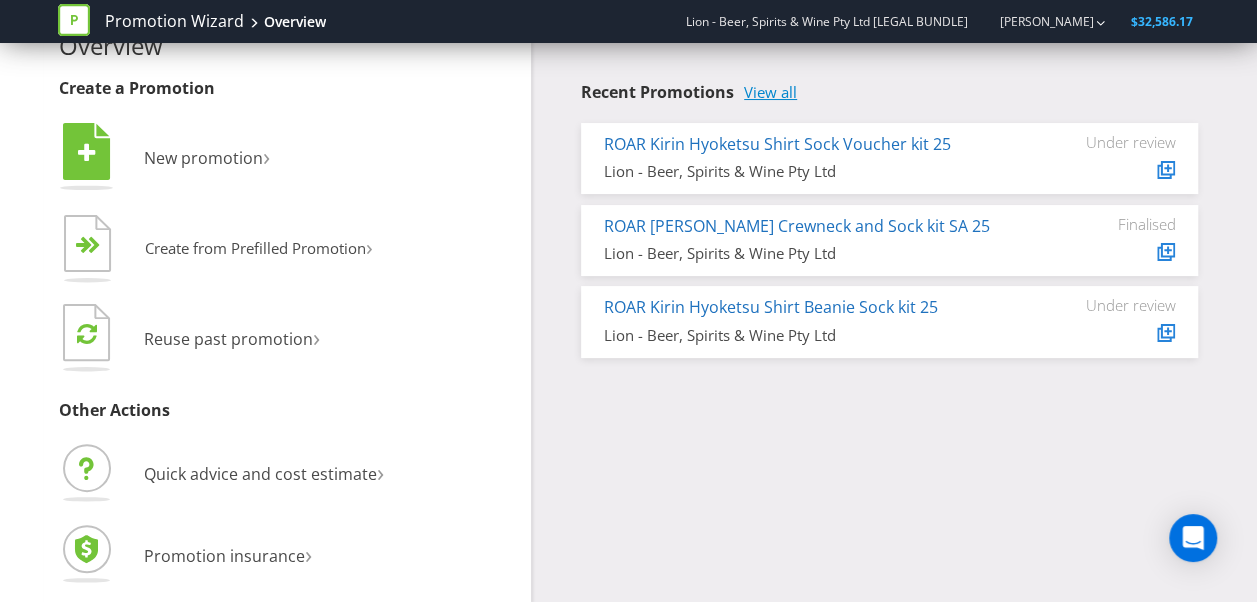 click on "View all" at bounding box center (770, 92) 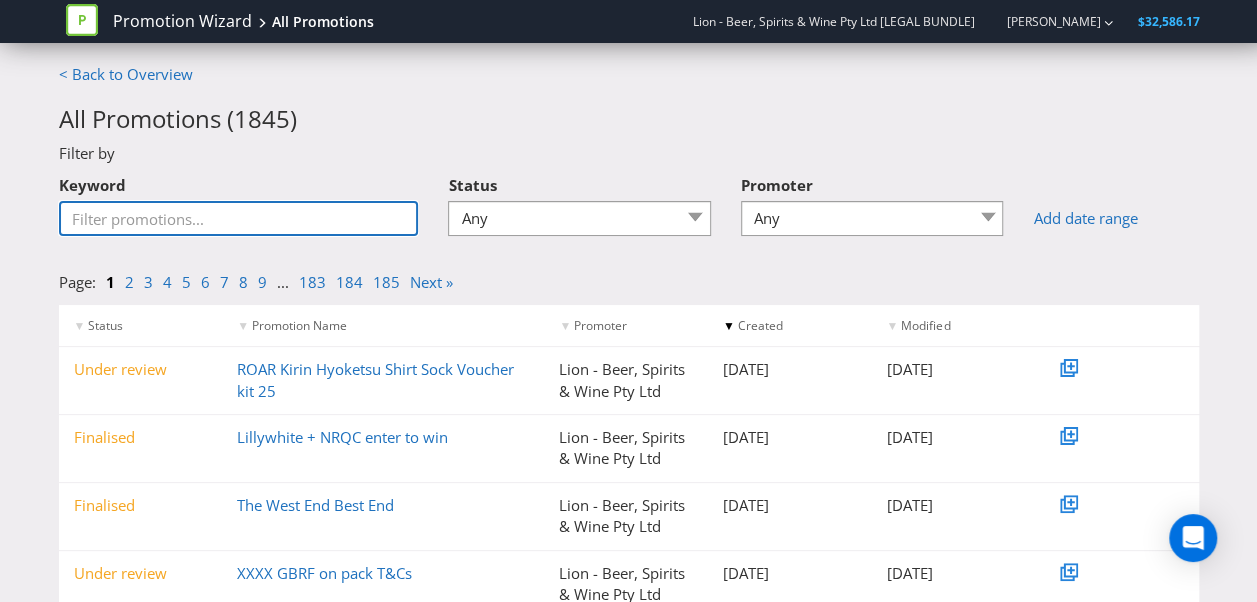 click on "Keyword" at bounding box center [239, 218] 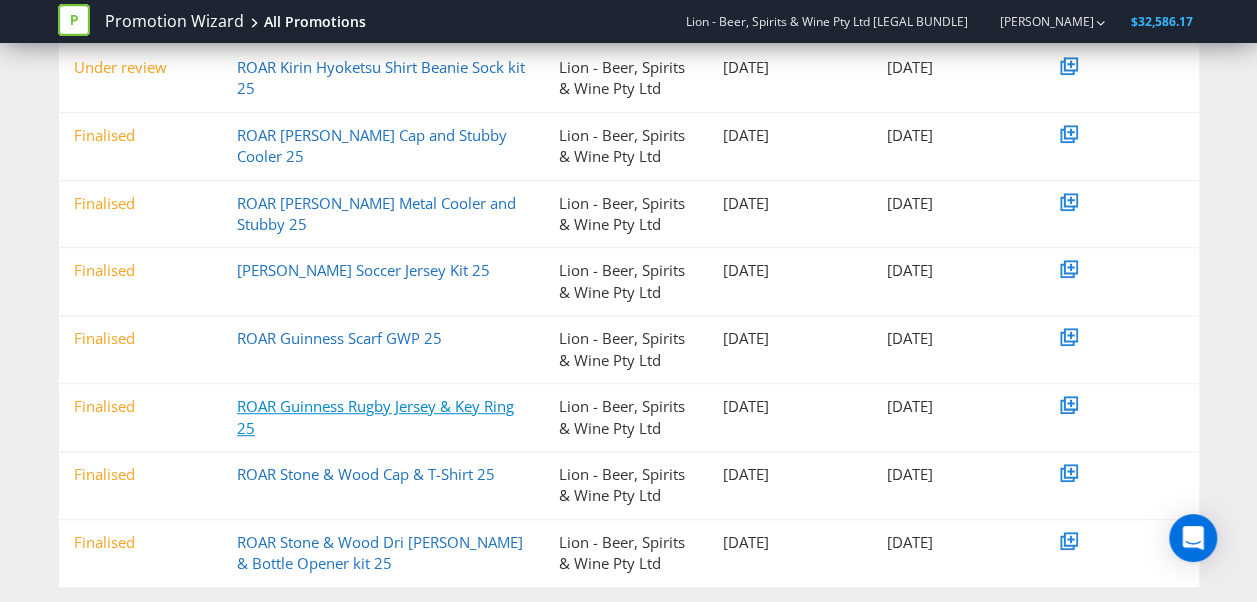 scroll, scrollTop: 476, scrollLeft: 0, axis: vertical 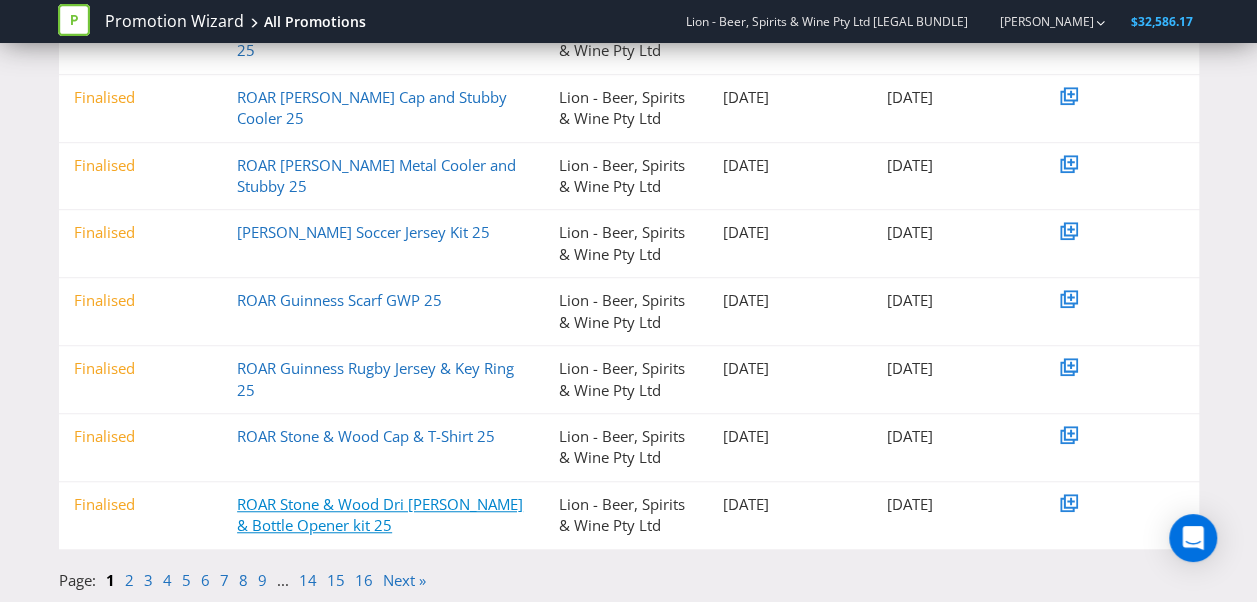 type on "ROAR" 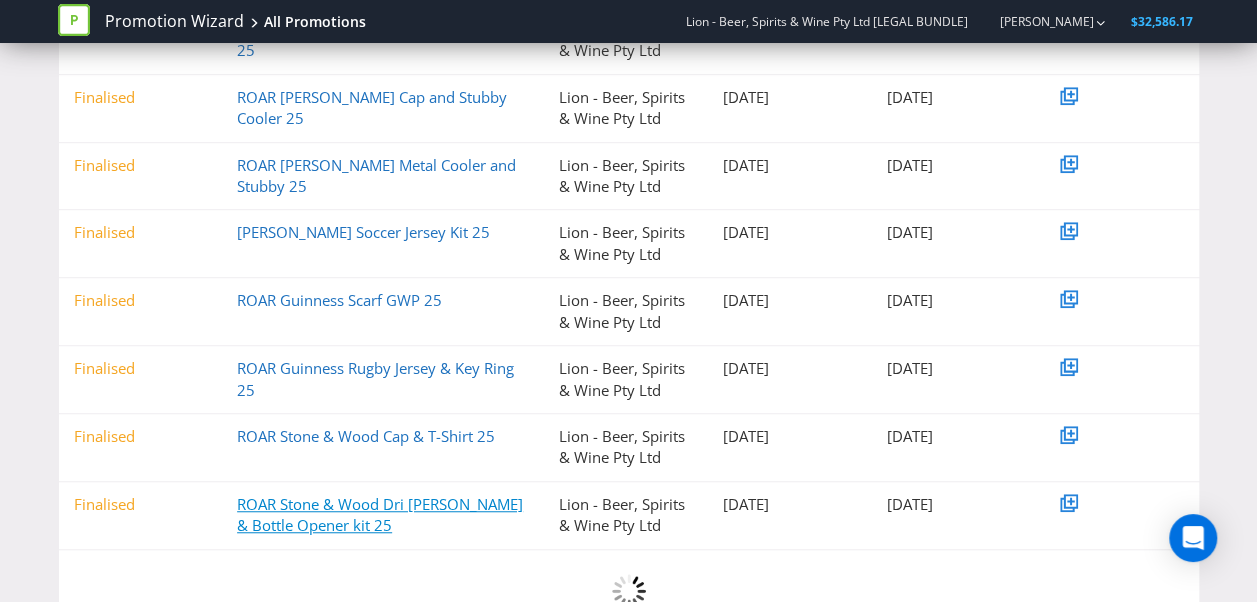 scroll, scrollTop: 199, scrollLeft: 0, axis: vertical 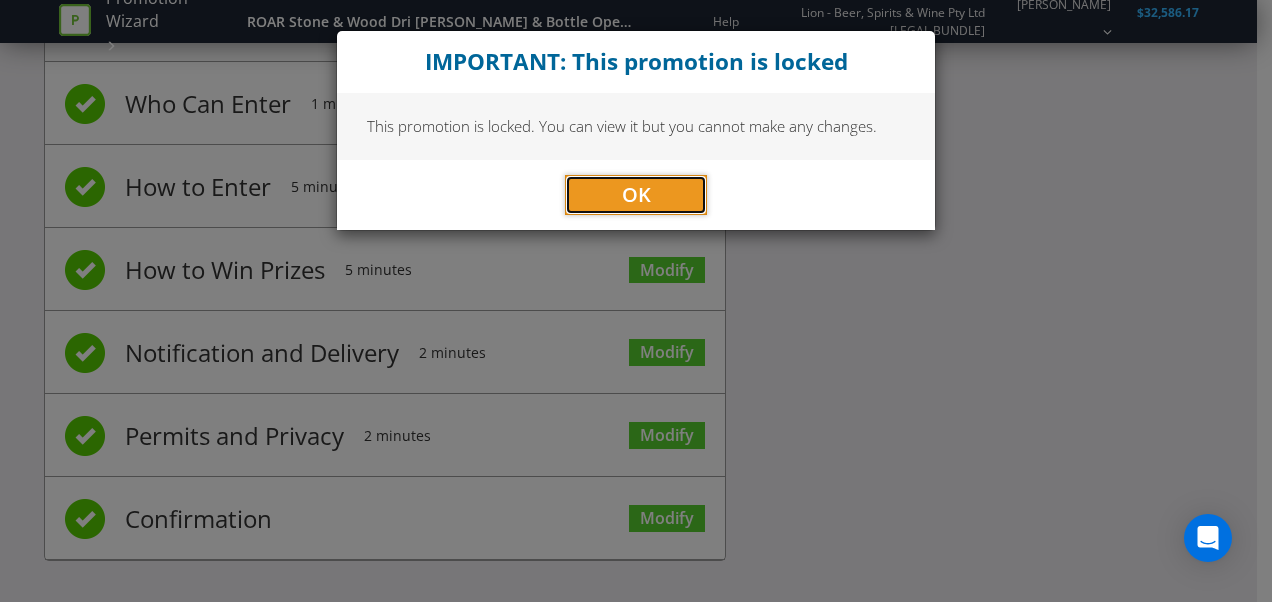 click on "OK" at bounding box center (636, 195) 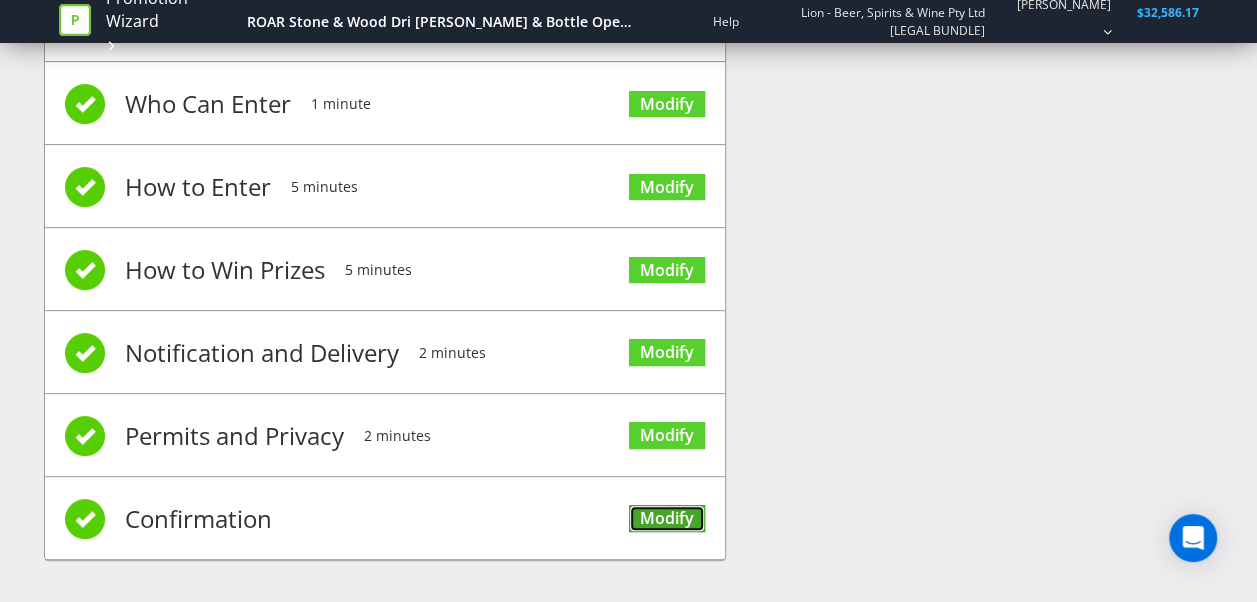 click on "Modify" at bounding box center (667, 518) 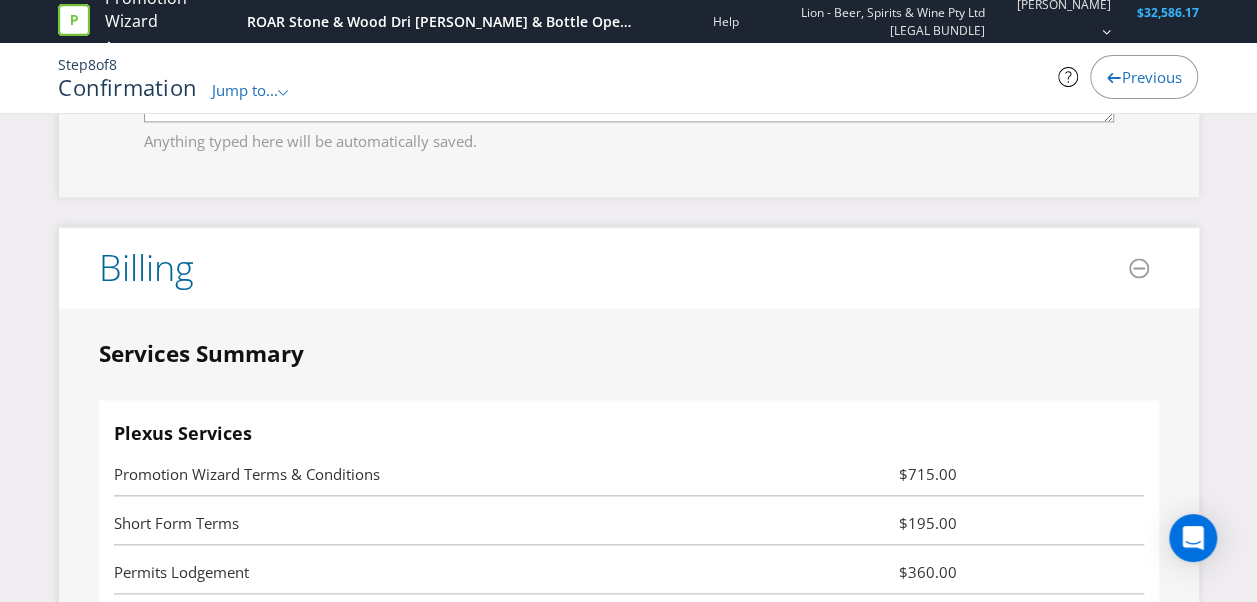 scroll, scrollTop: 5202, scrollLeft: 0, axis: vertical 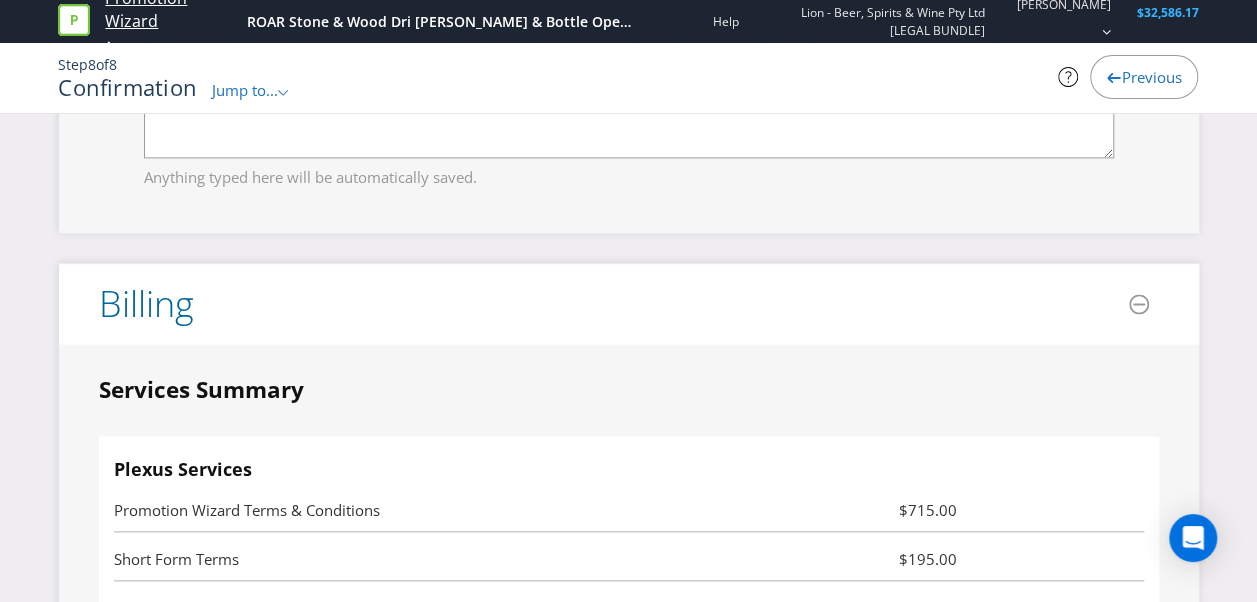 click on "Promotion Wizard" at bounding box center [171, 10] 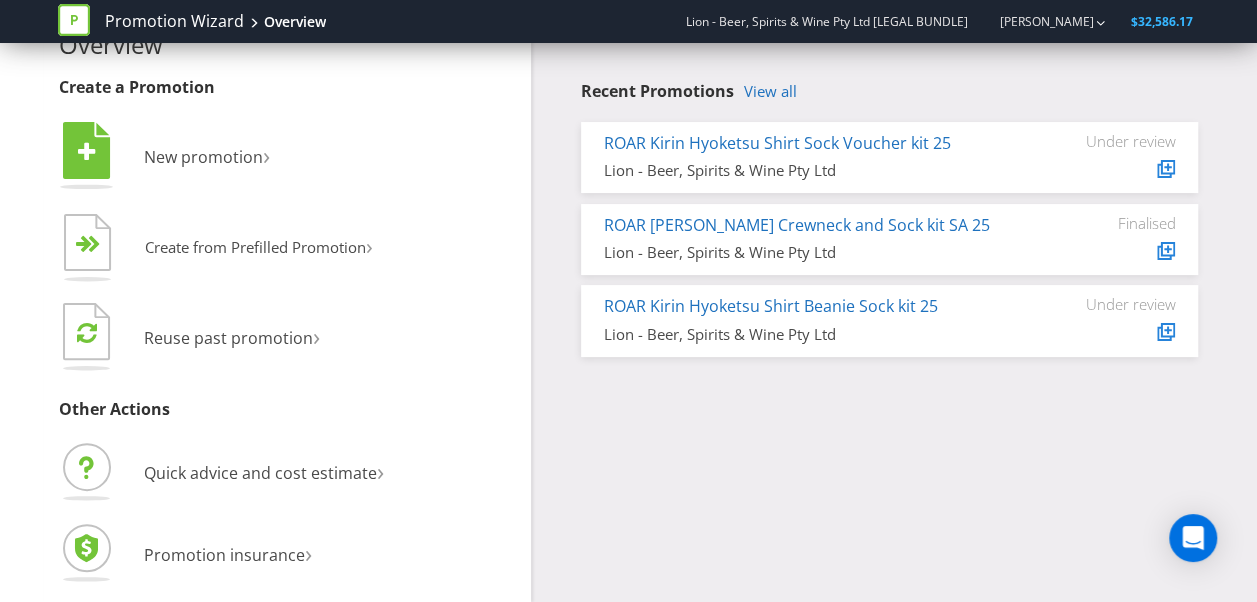 scroll, scrollTop: 51, scrollLeft: 0, axis: vertical 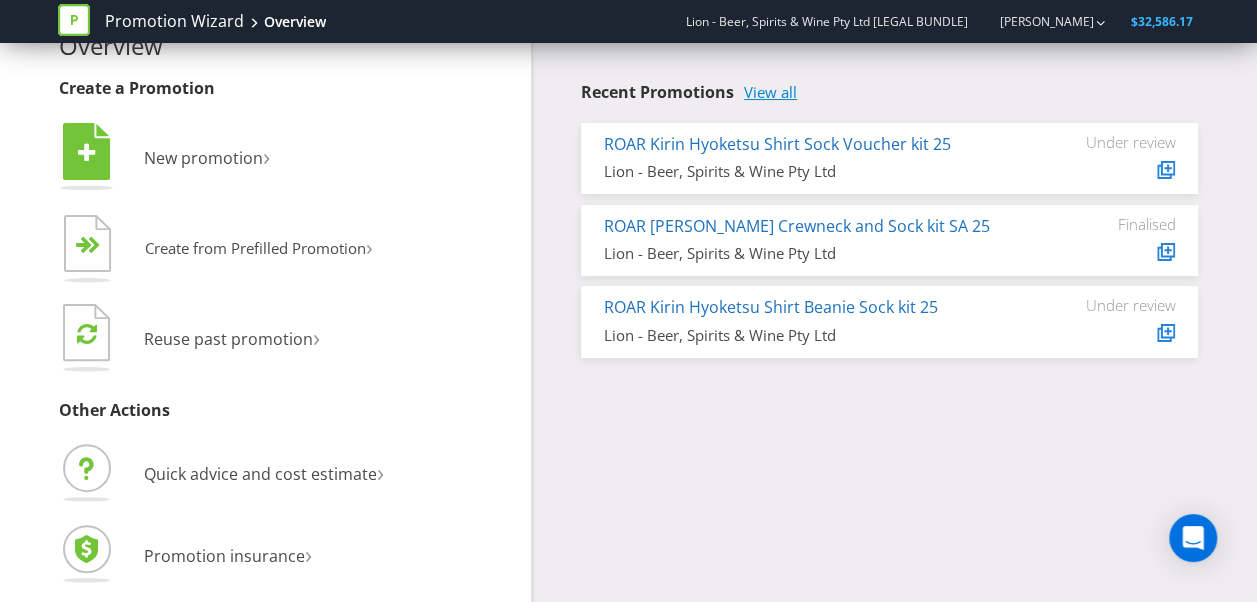 click on "View all" at bounding box center [770, 92] 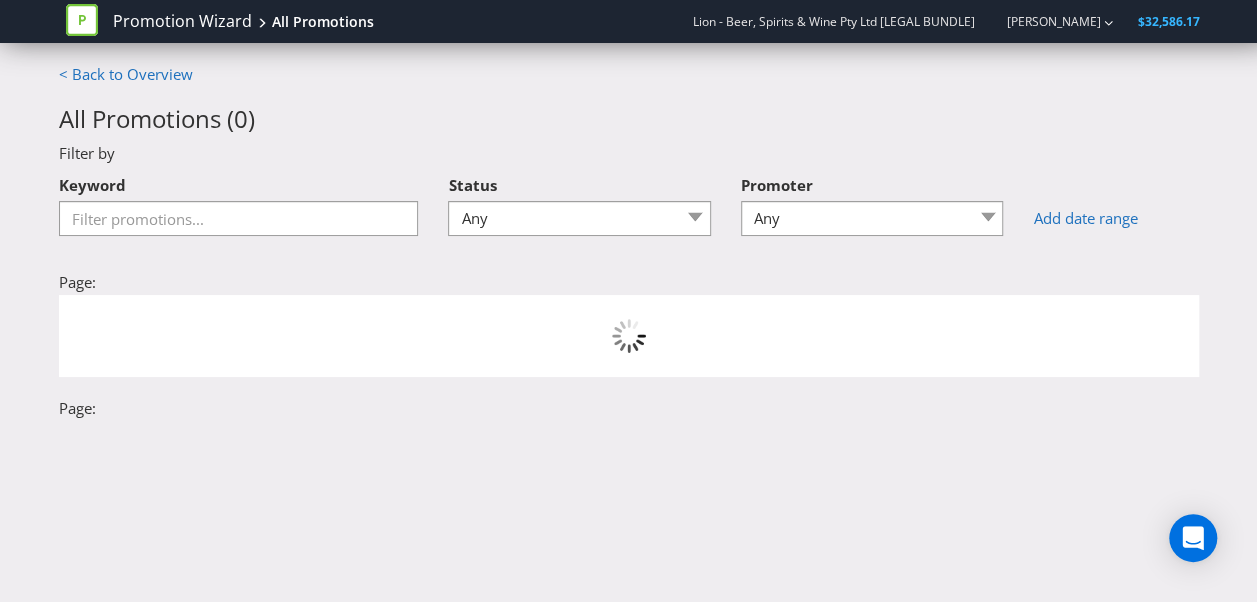 scroll, scrollTop: 0, scrollLeft: 0, axis: both 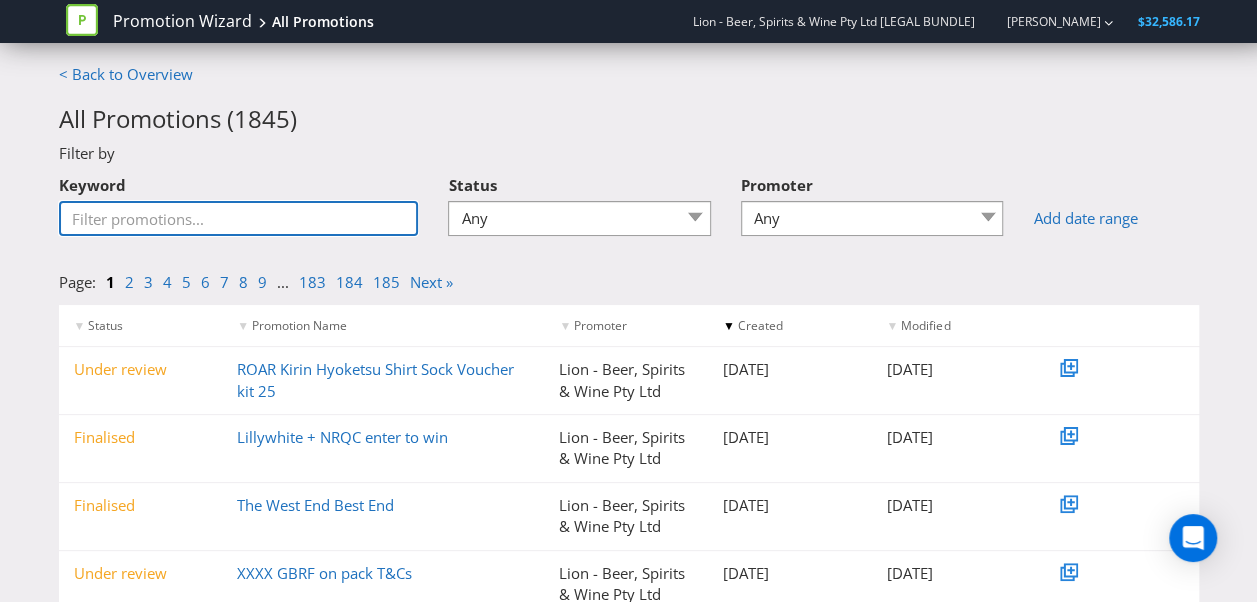 click on "Keyword" at bounding box center (239, 218) 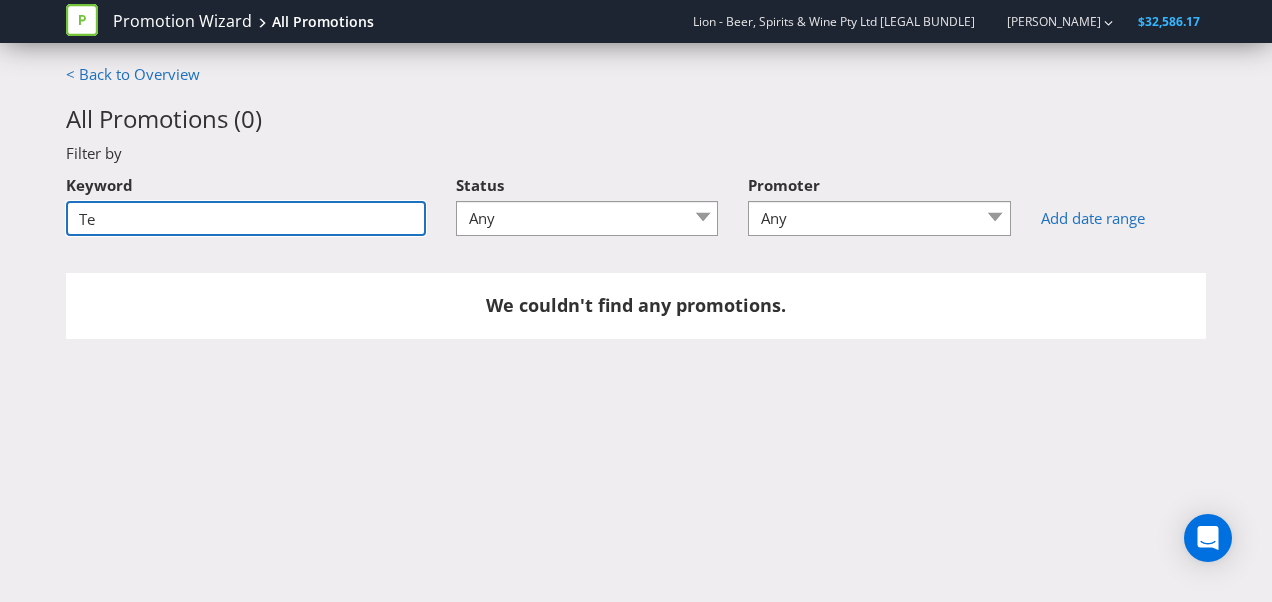 type on "T" 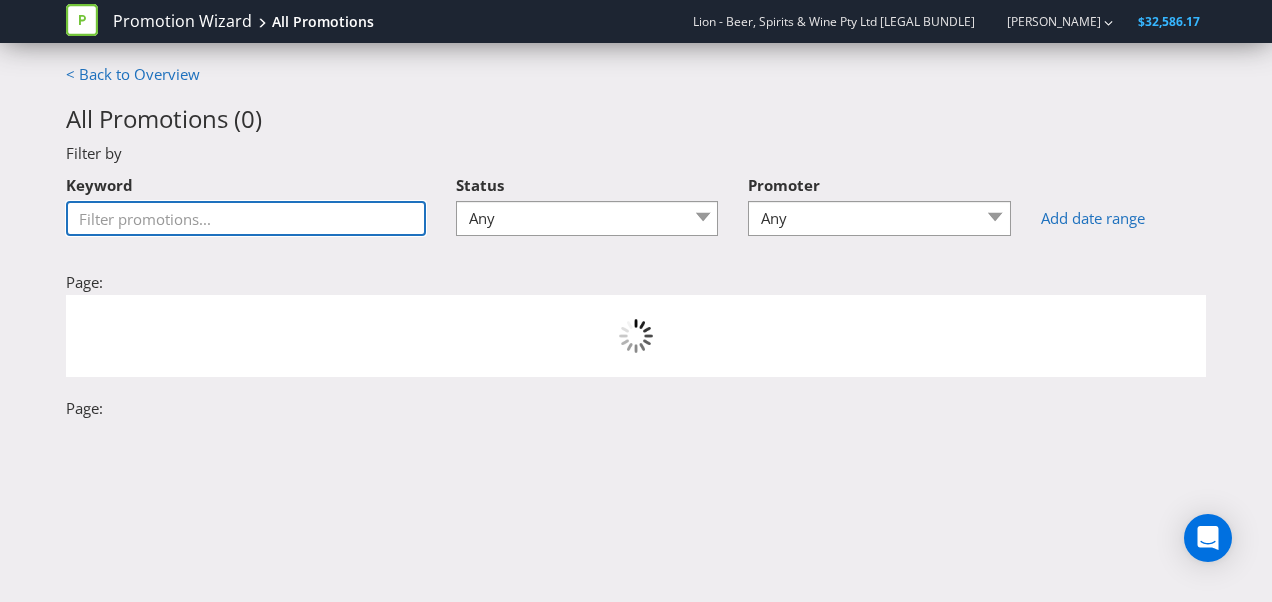 type on "R" 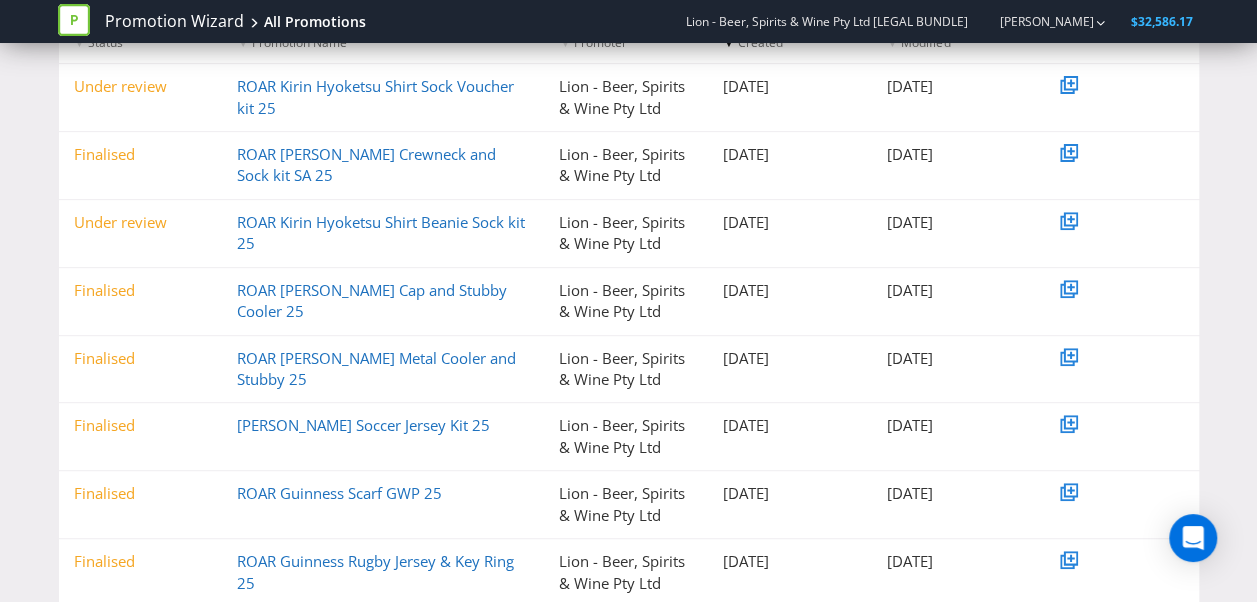 scroll, scrollTop: 476, scrollLeft: 0, axis: vertical 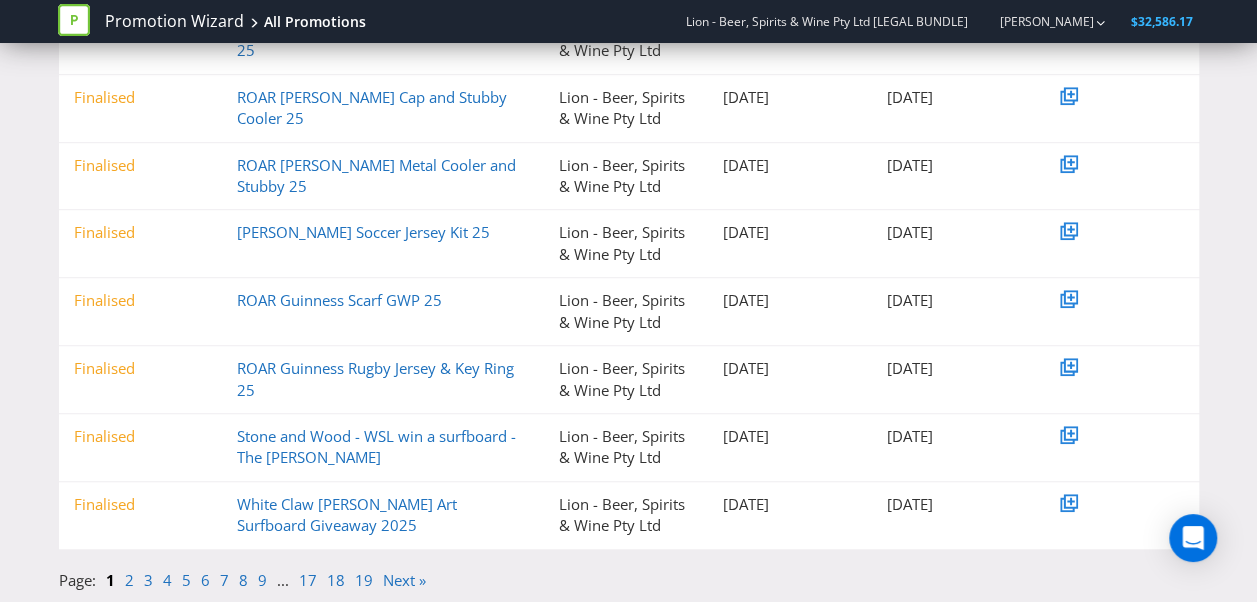 type on "OAR" 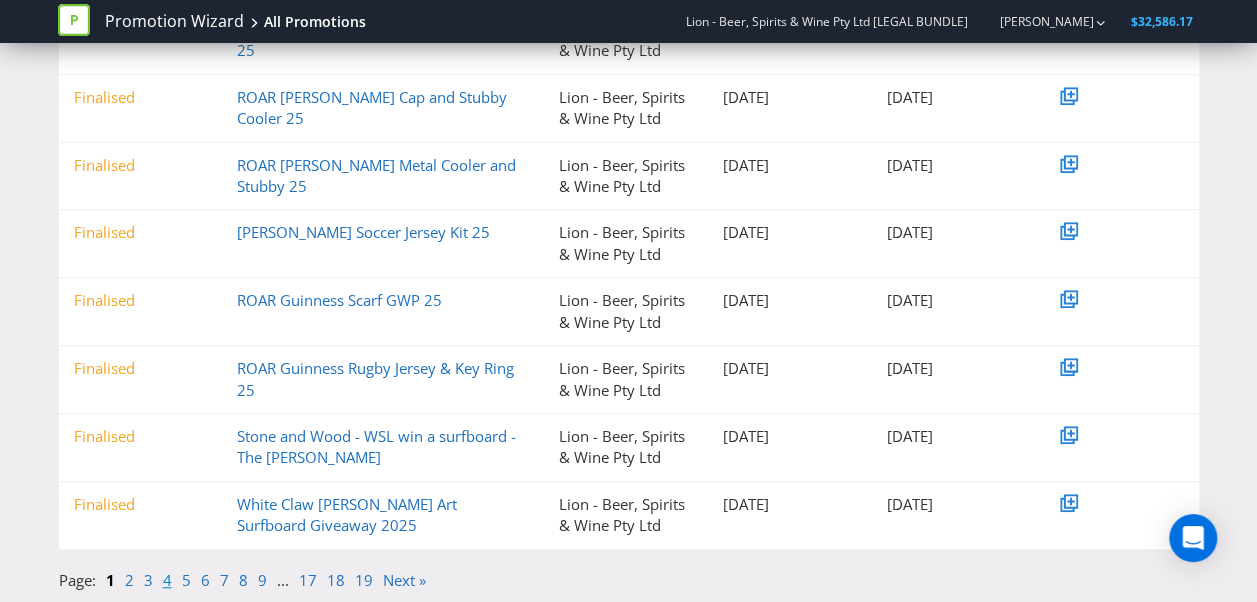 click on "4" at bounding box center (167, 580) 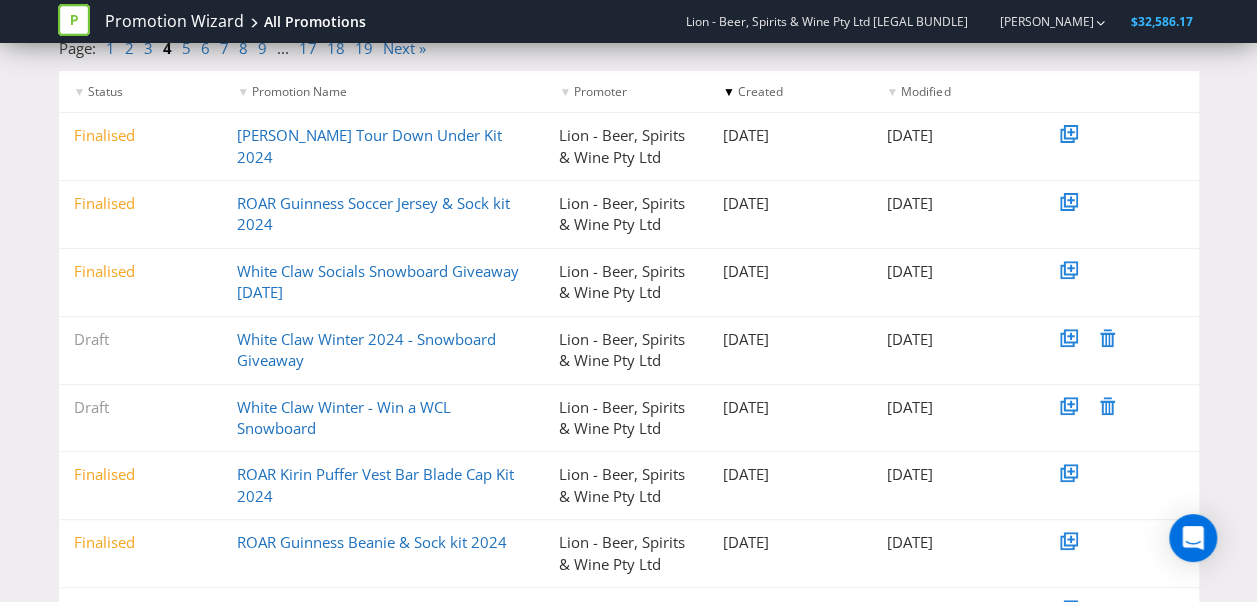 scroll, scrollTop: 266, scrollLeft: 0, axis: vertical 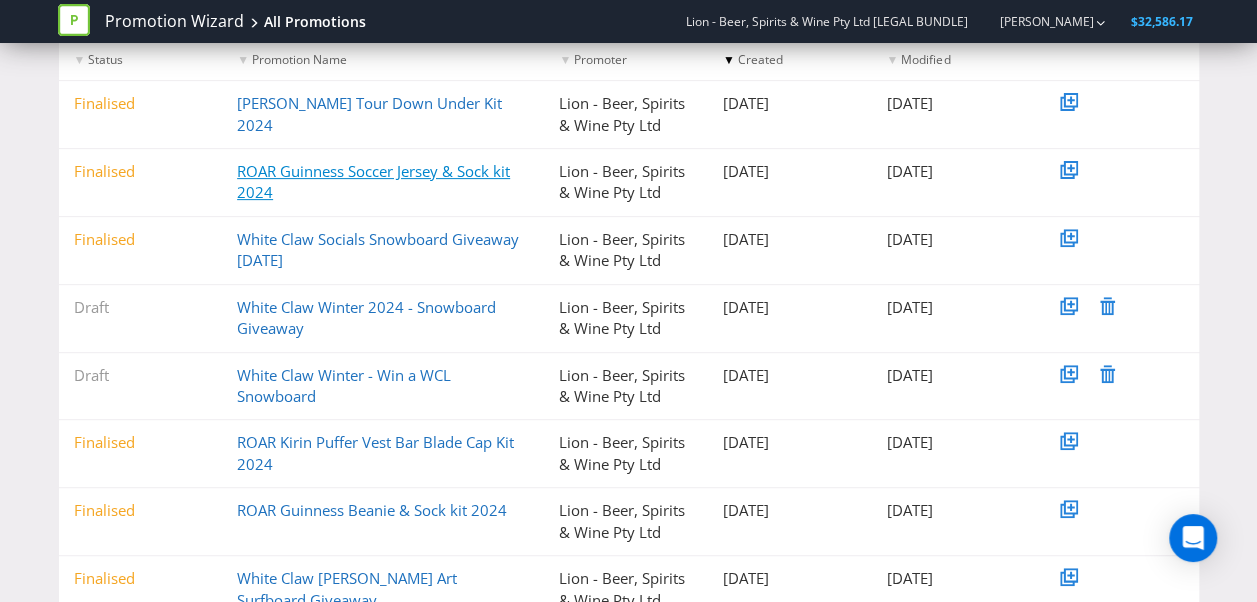 click on "ROAR Guinness Soccer Jersey & Sock kit 2024" at bounding box center (373, 181) 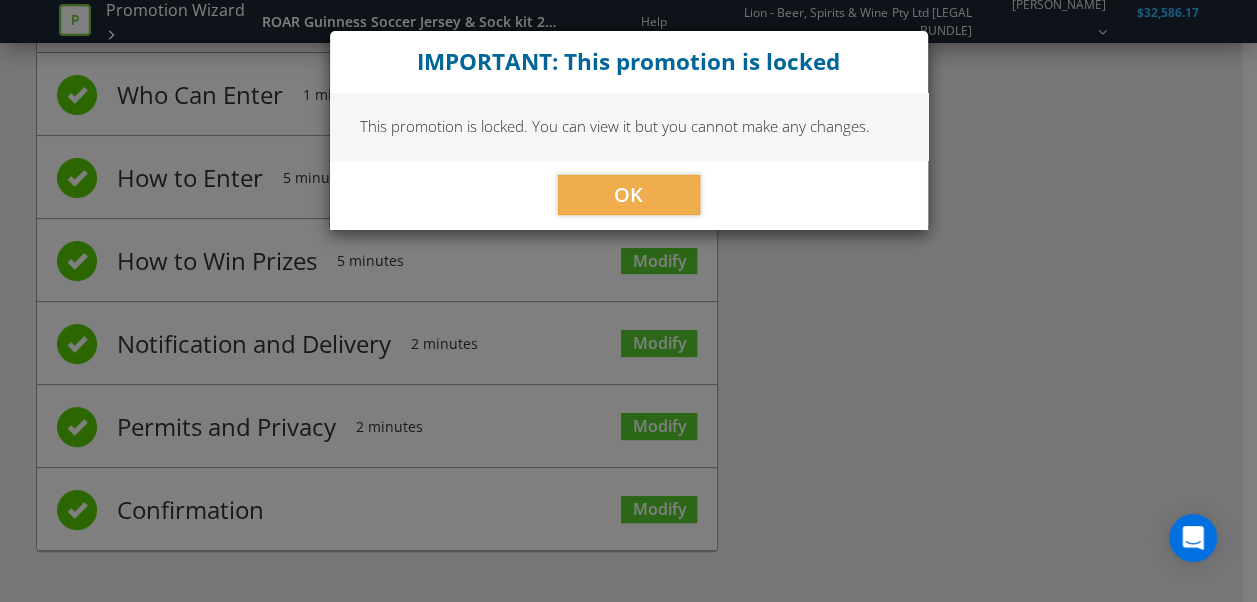 scroll, scrollTop: 199, scrollLeft: 0, axis: vertical 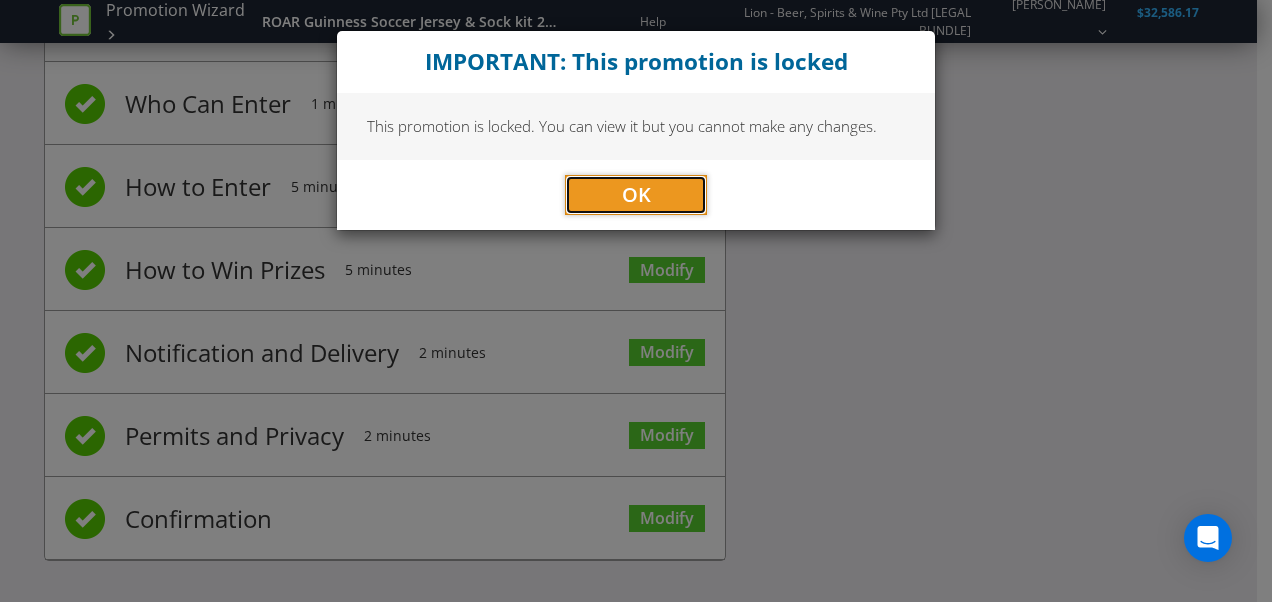 click on "OK" at bounding box center (636, 195) 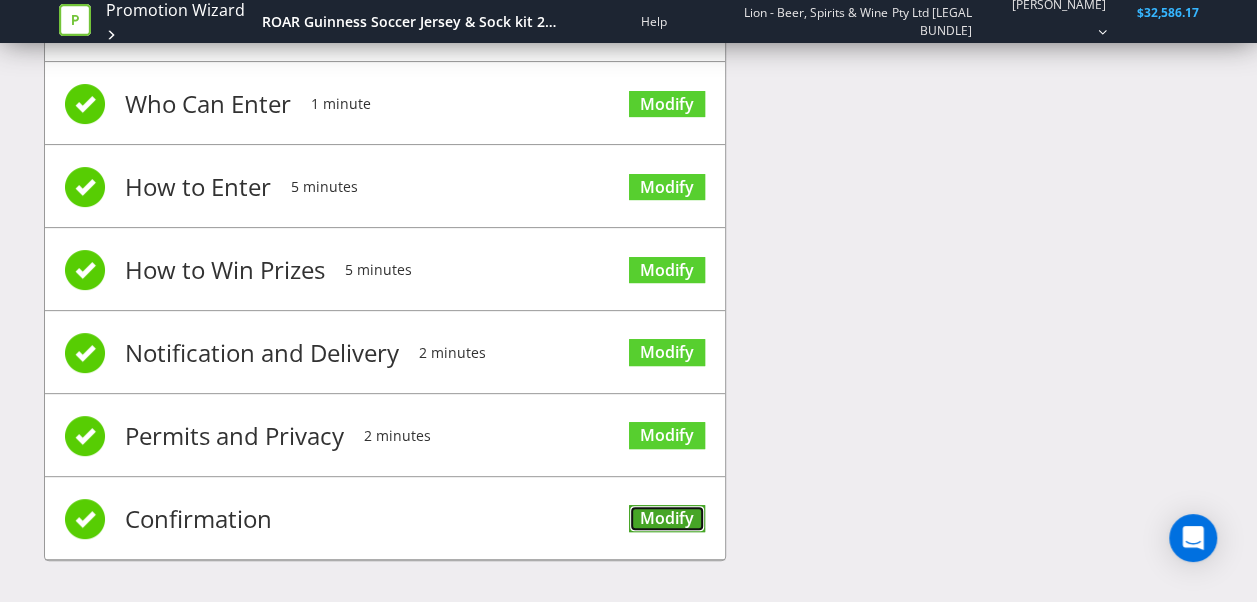 click on "Modify" at bounding box center (667, 518) 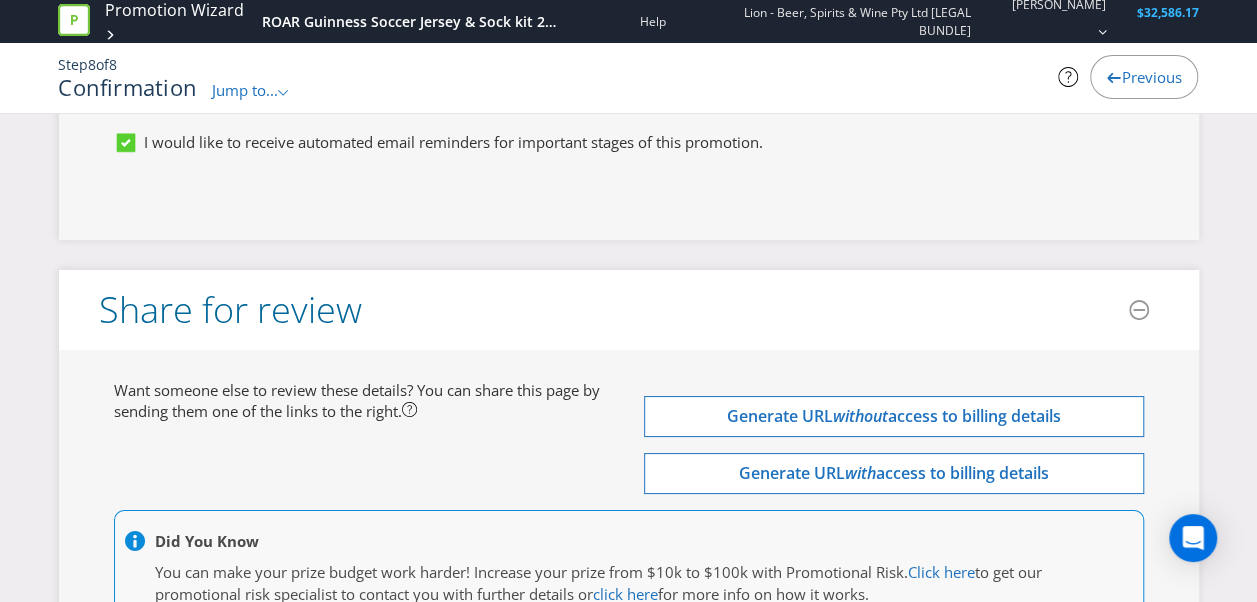 scroll, scrollTop: 7443, scrollLeft: 0, axis: vertical 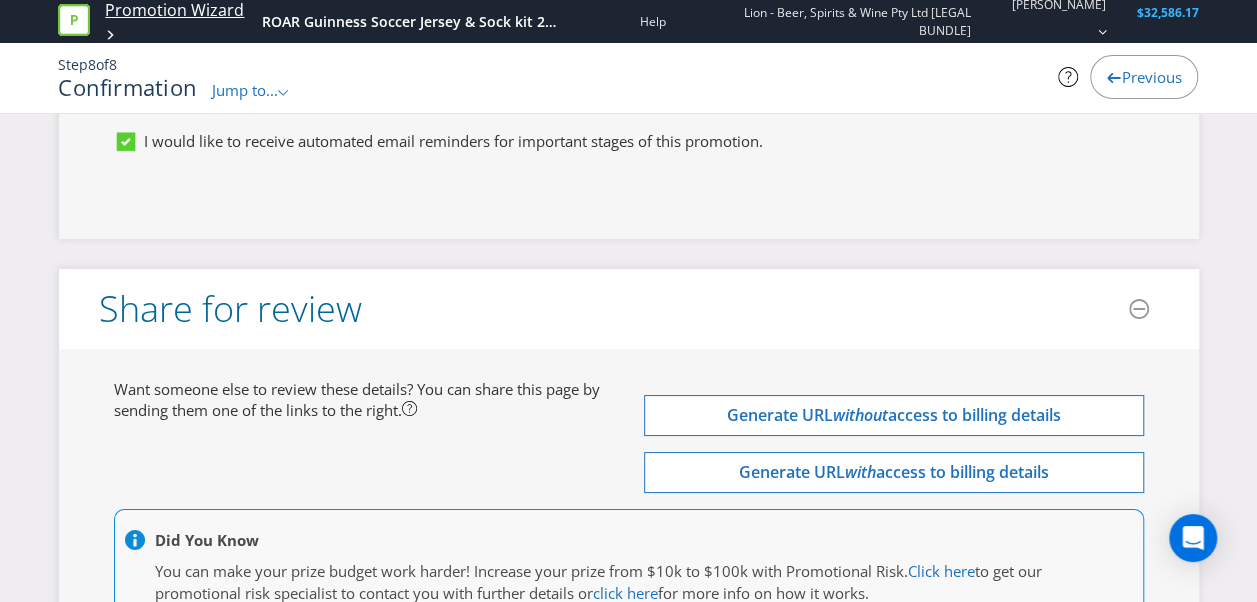 click on "Promotion Wizard" at bounding box center [174, 10] 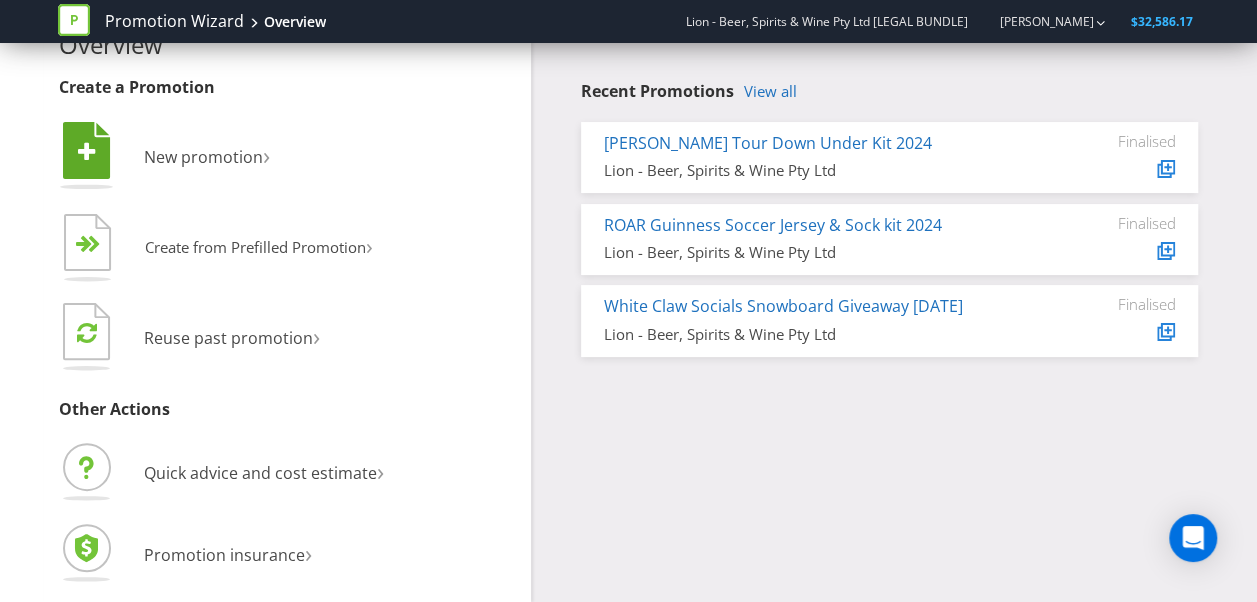 scroll, scrollTop: 51, scrollLeft: 0, axis: vertical 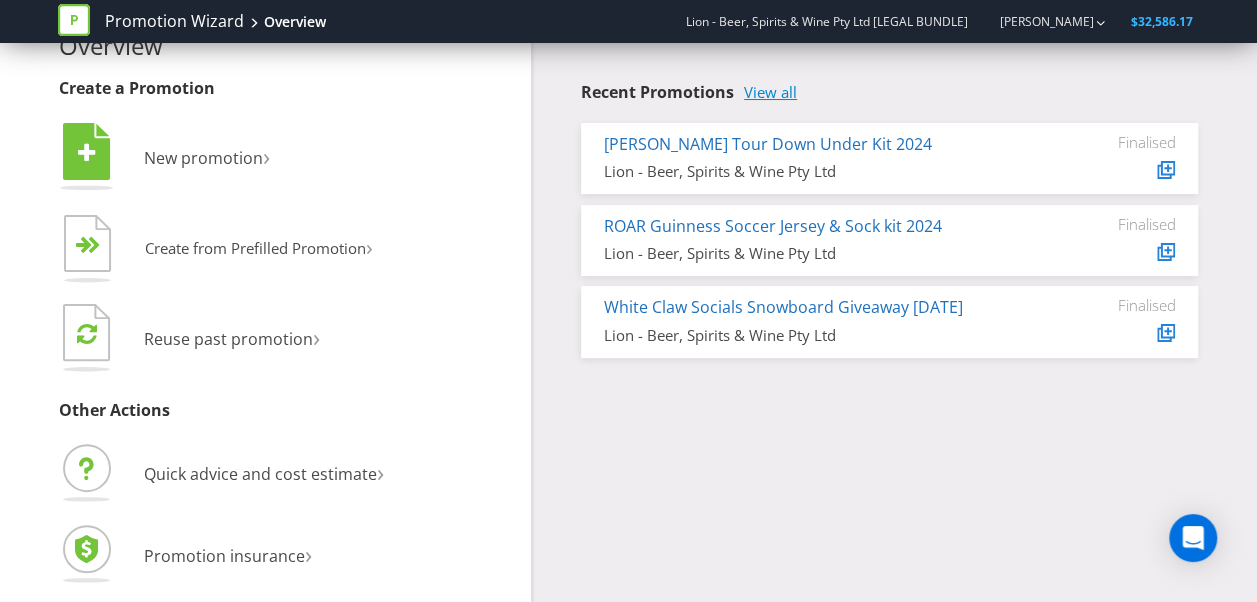 click on "View all" at bounding box center (770, 92) 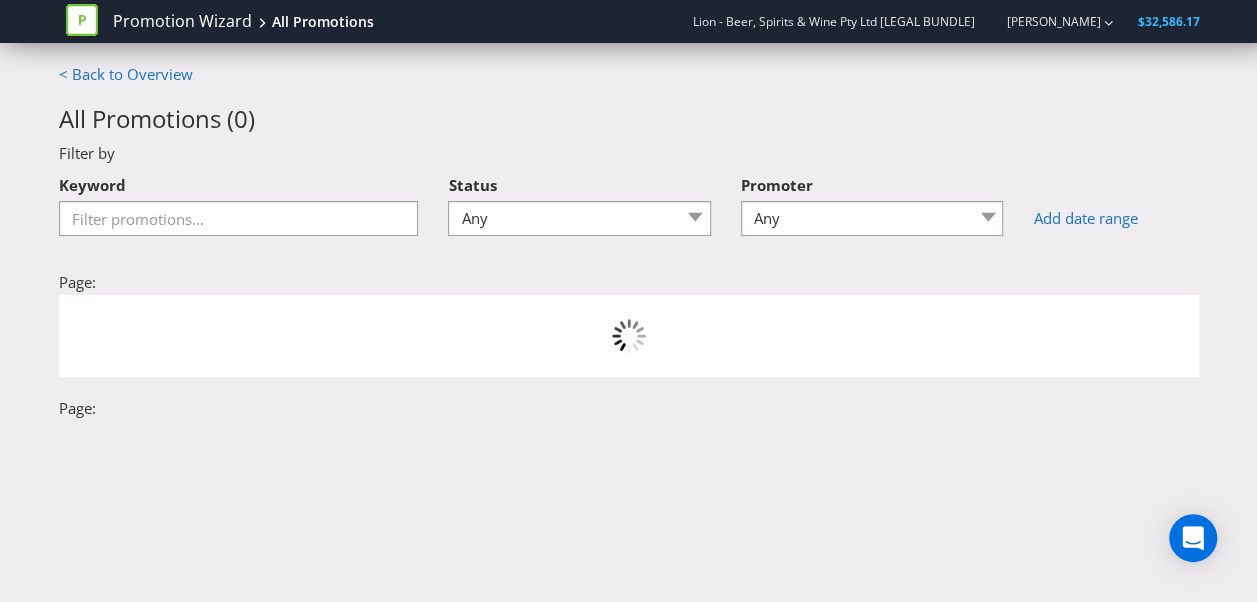 scroll, scrollTop: 0, scrollLeft: 0, axis: both 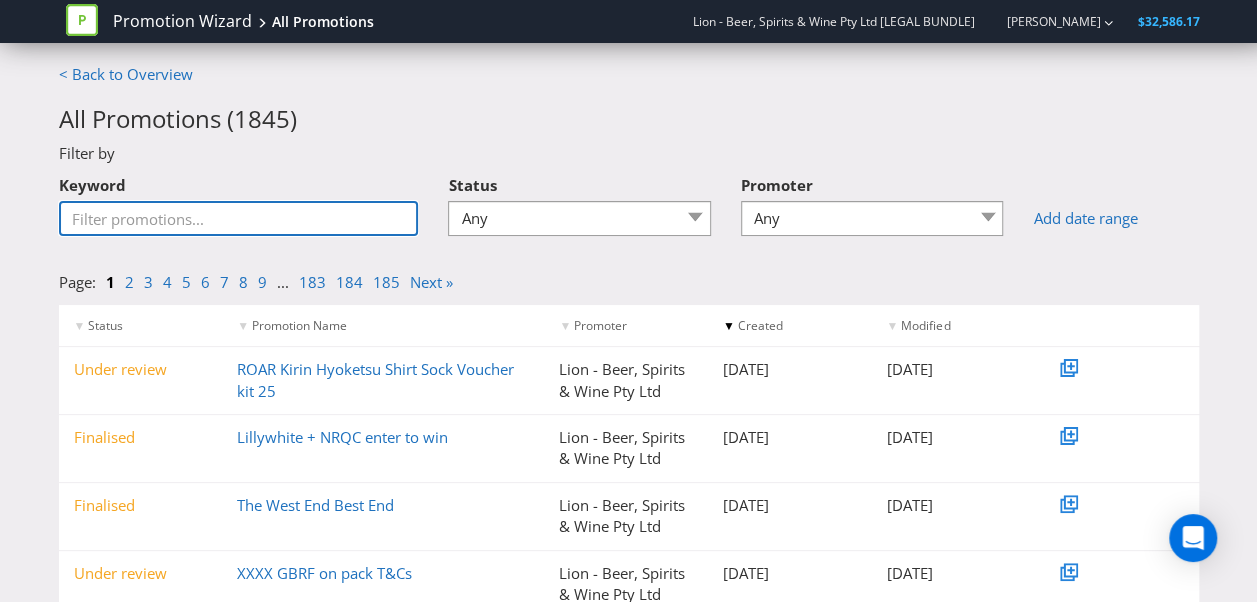 click on "Keyword" at bounding box center (239, 218) 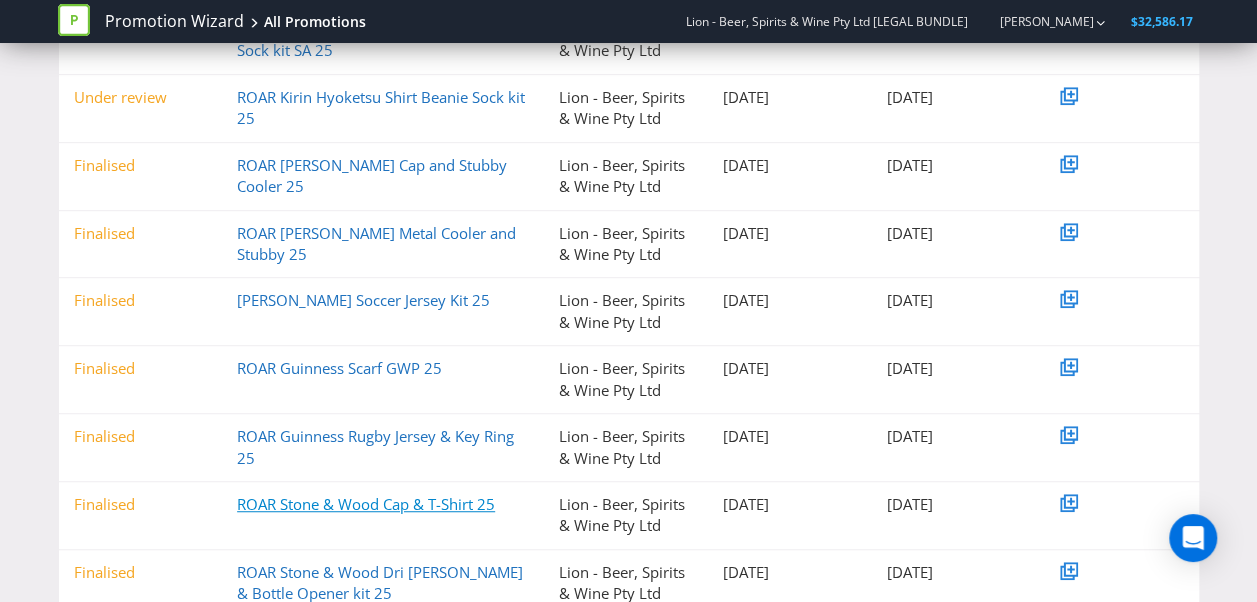 scroll, scrollTop: 476, scrollLeft: 0, axis: vertical 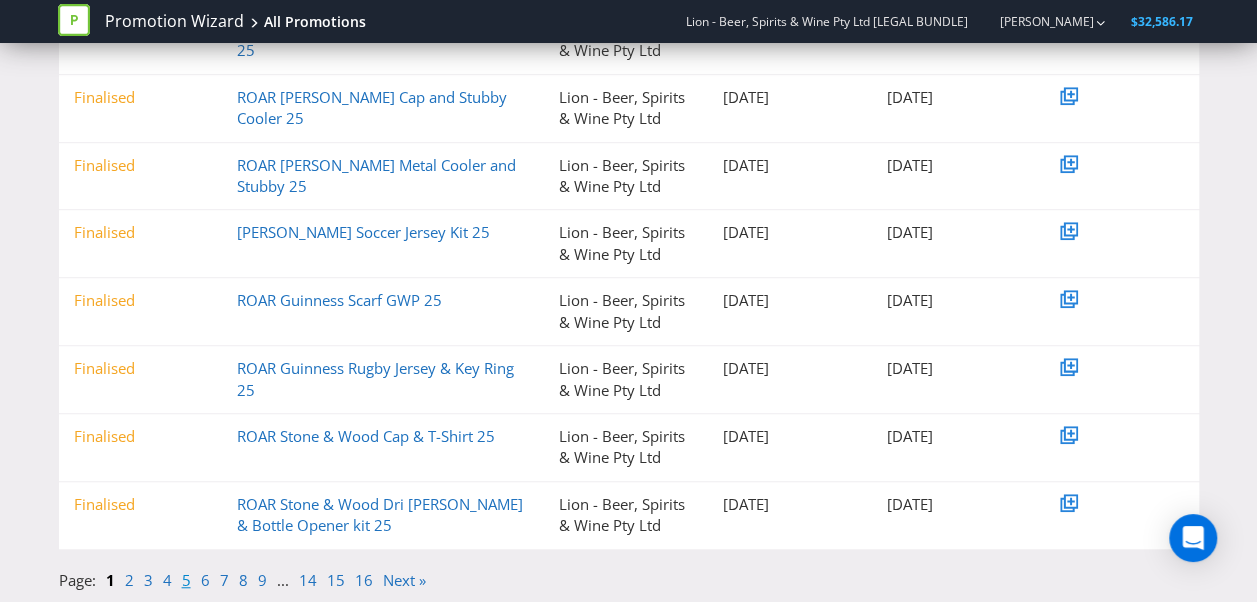 type on "ROAR" 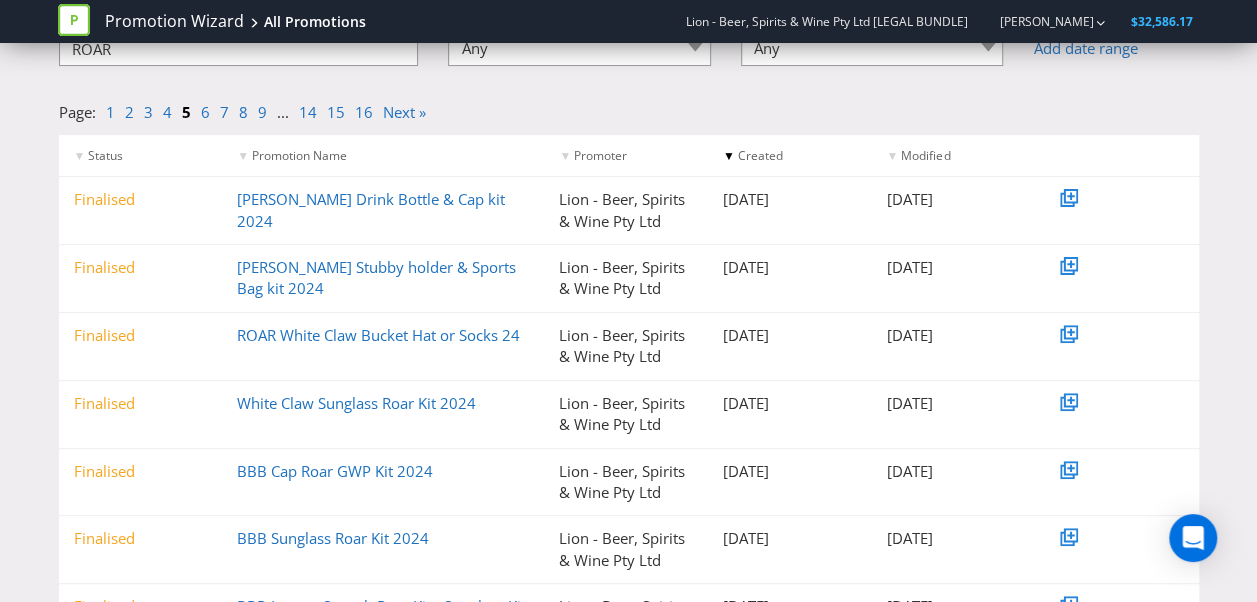 scroll, scrollTop: 400, scrollLeft: 0, axis: vertical 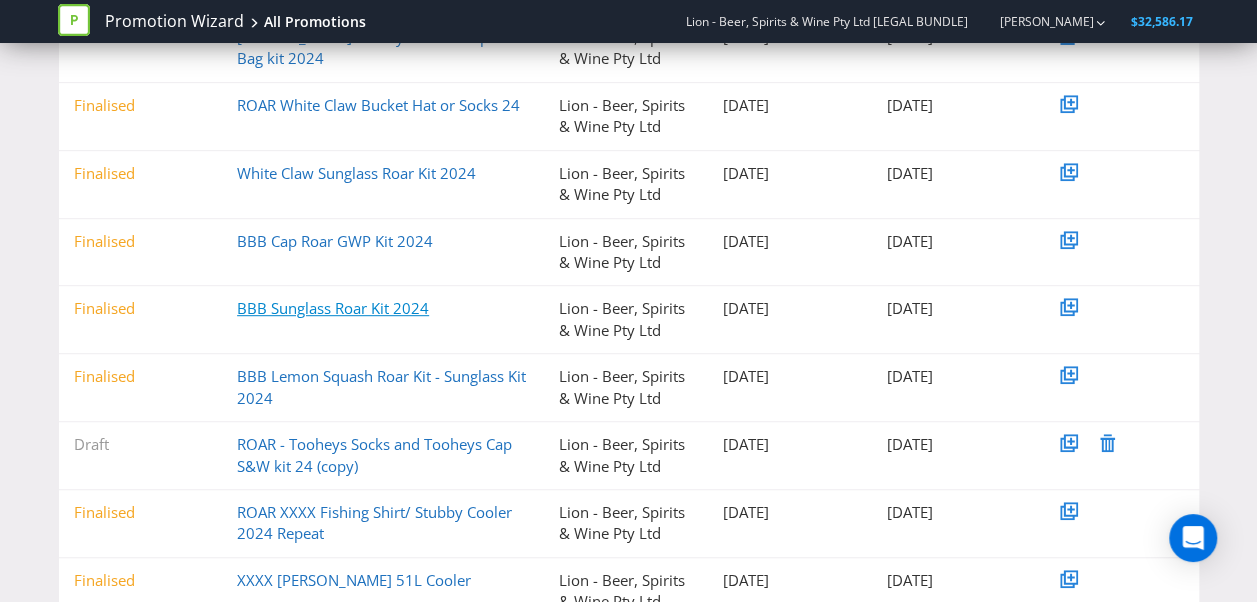 click on "BBB Sunglass Roar Kit 2024" at bounding box center (333, 308) 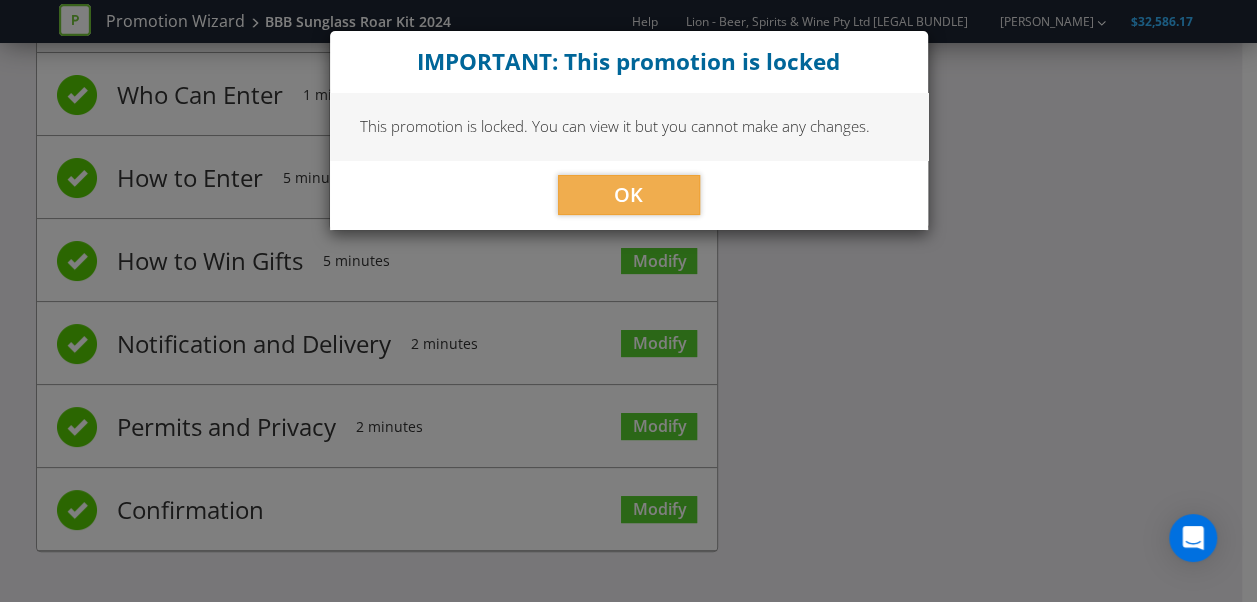 scroll, scrollTop: 199, scrollLeft: 0, axis: vertical 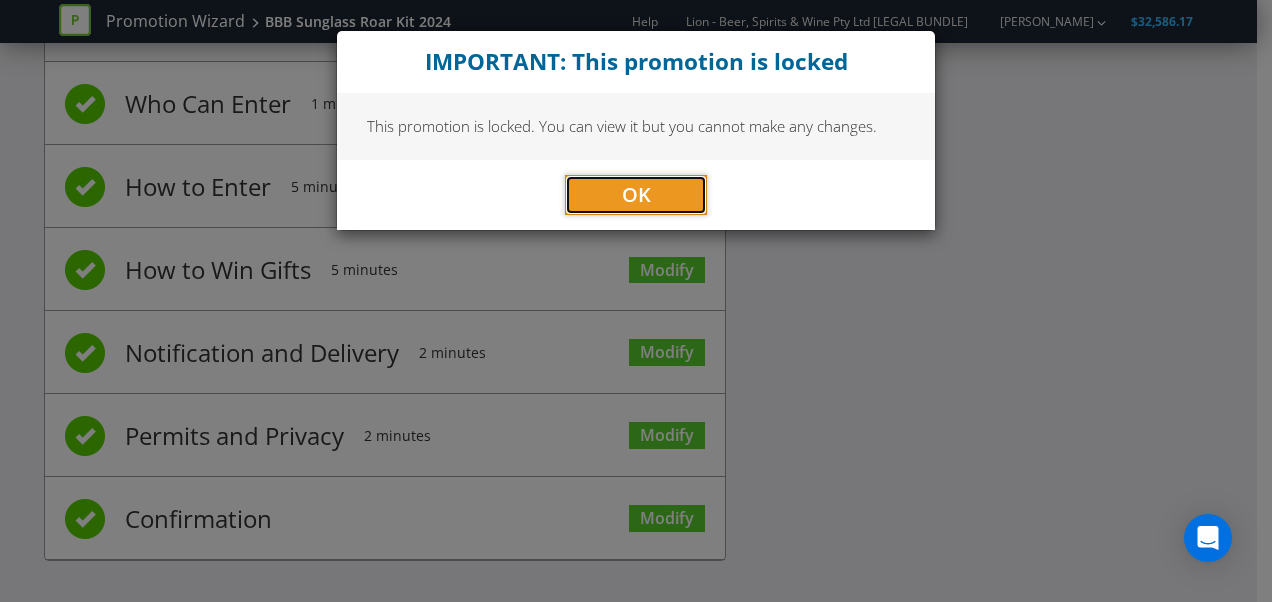 click on "OK" at bounding box center [636, 195] 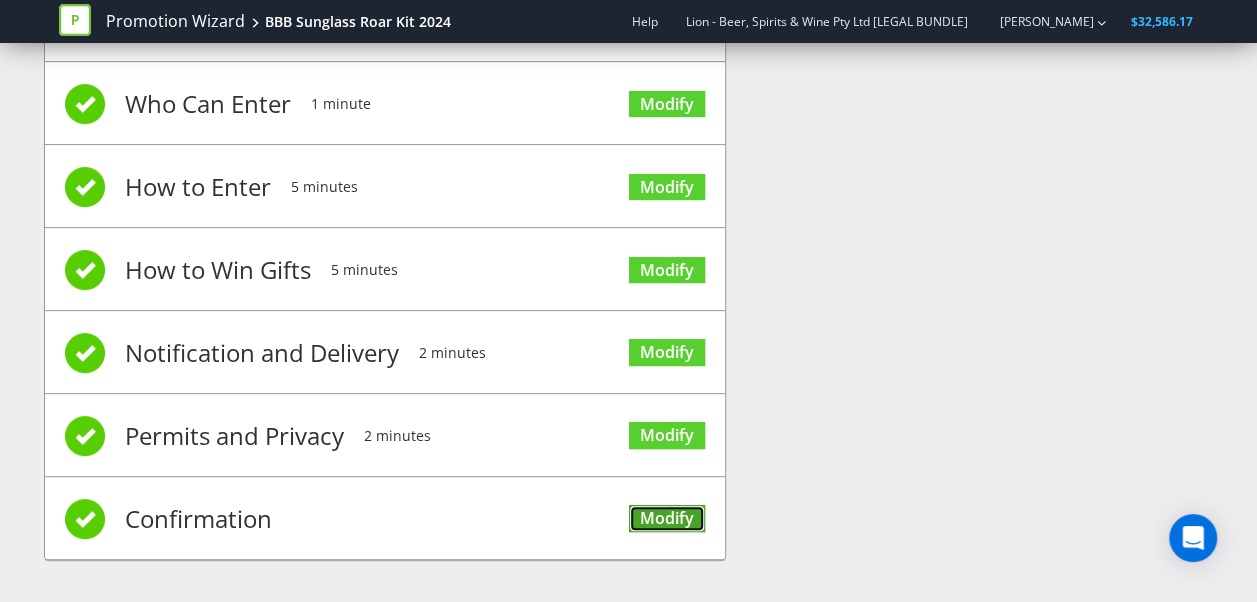 click on "Modify" at bounding box center (667, 518) 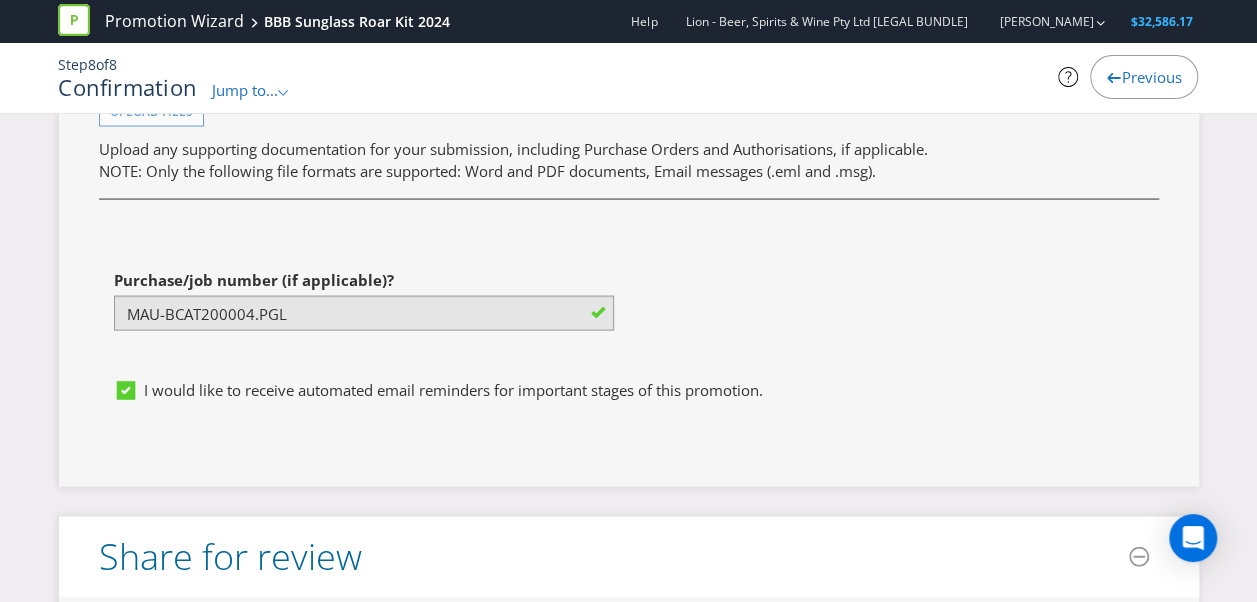 scroll, scrollTop: 5736, scrollLeft: 0, axis: vertical 